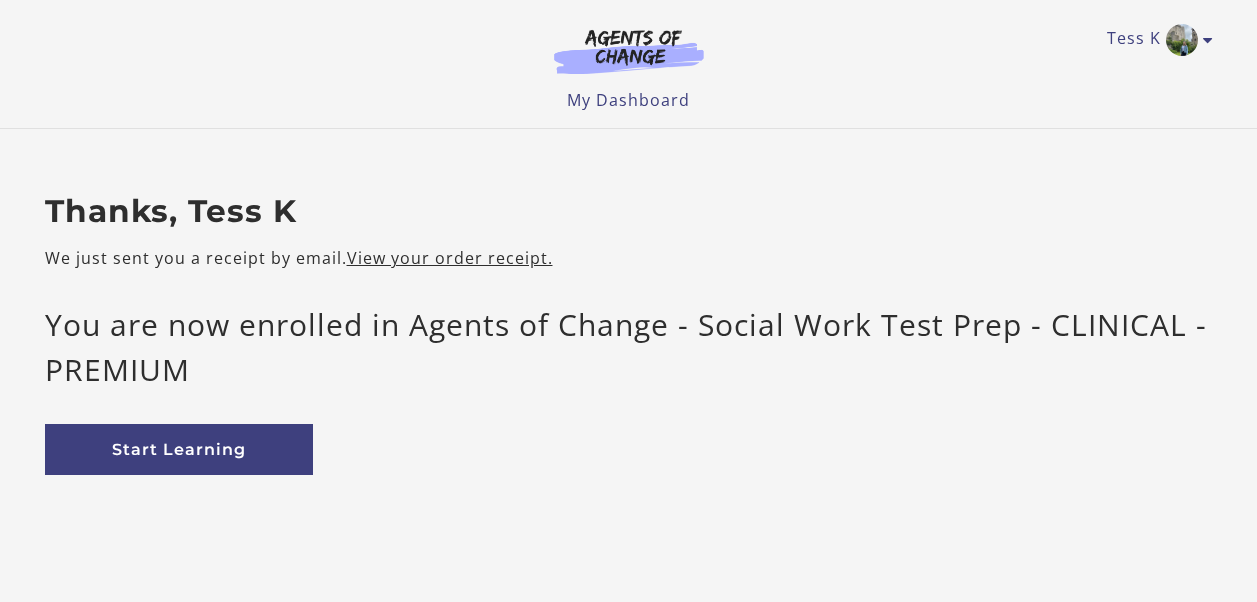 scroll, scrollTop: 0, scrollLeft: 0, axis: both 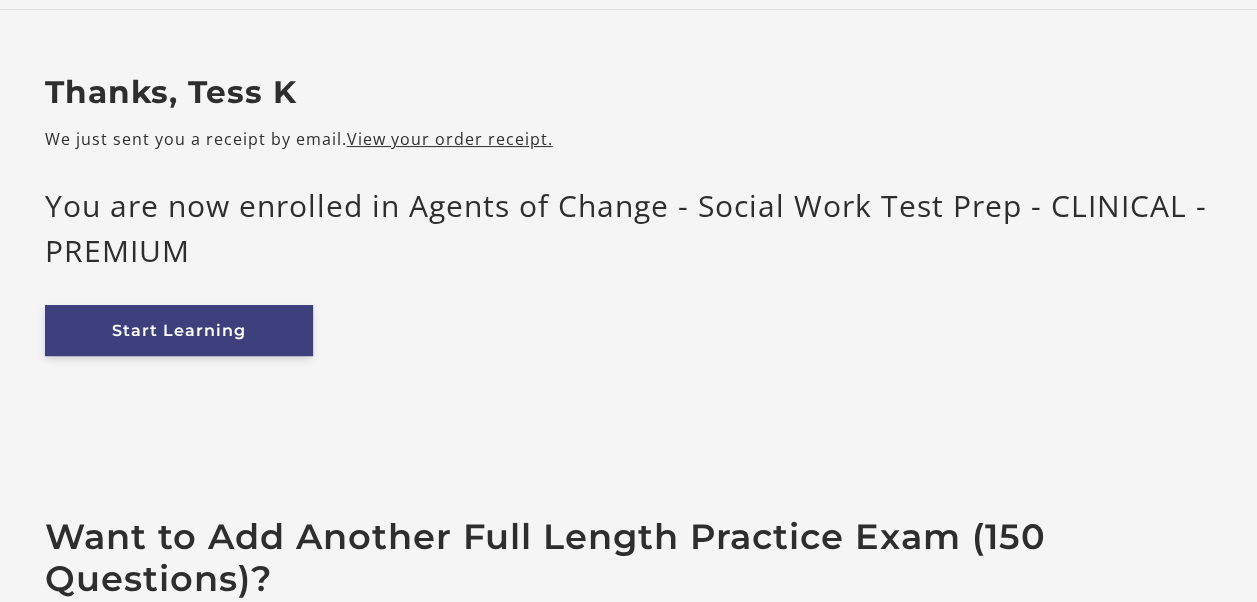 click on "Start Learning" at bounding box center (179, 330) 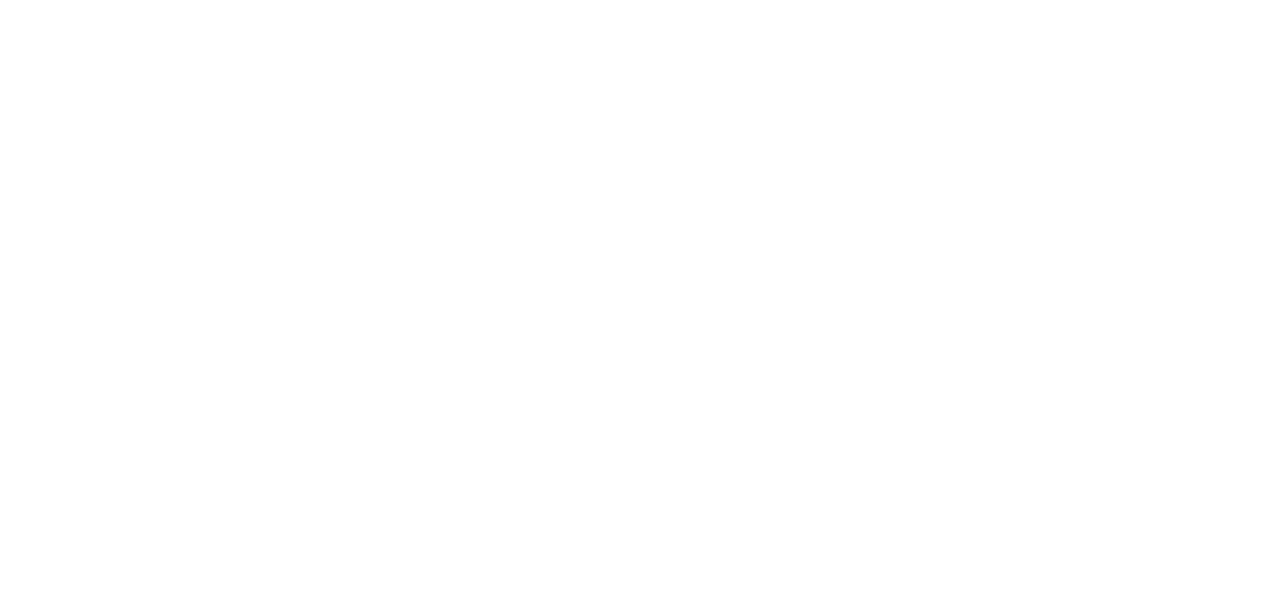 scroll, scrollTop: 0, scrollLeft: 0, axis: both 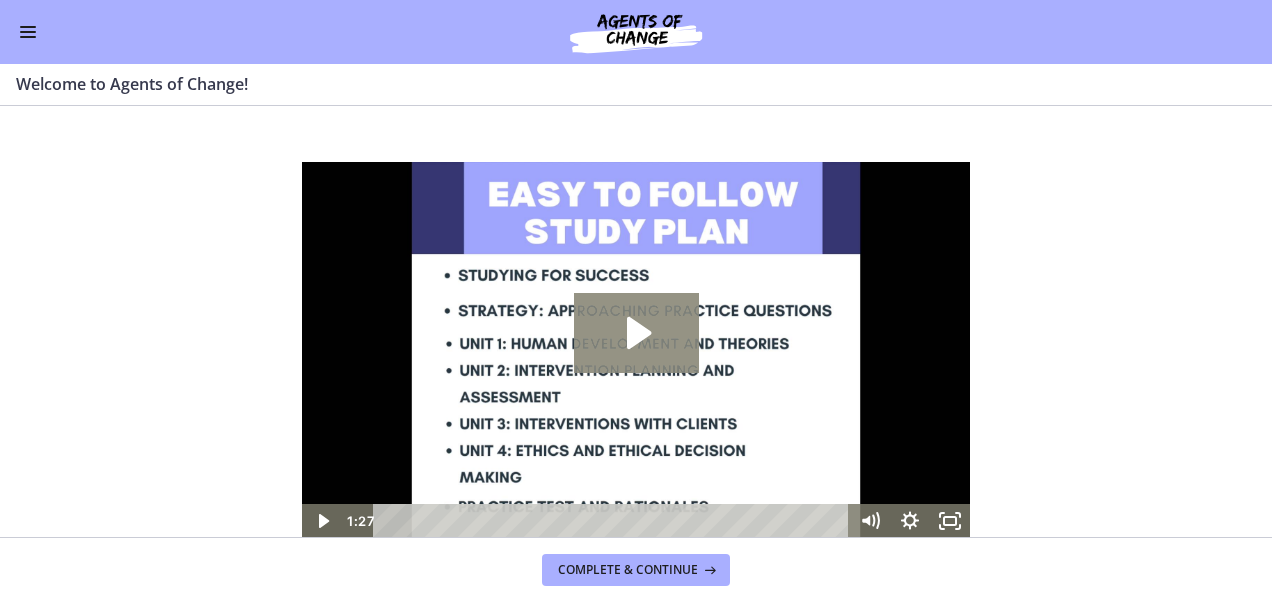 click 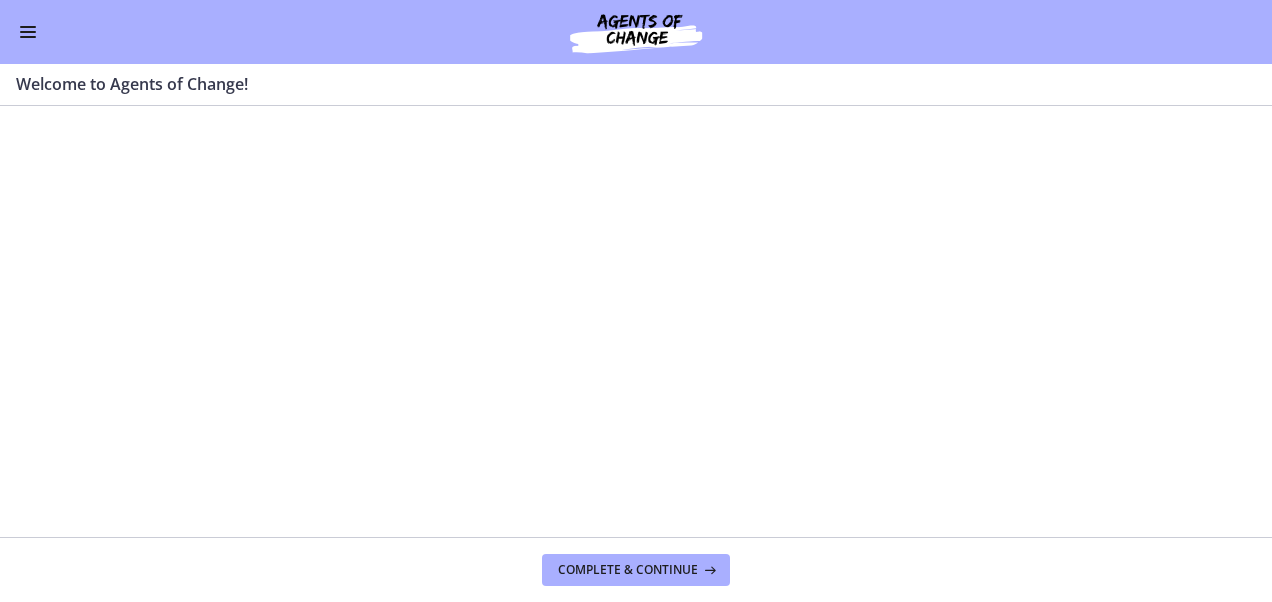 type 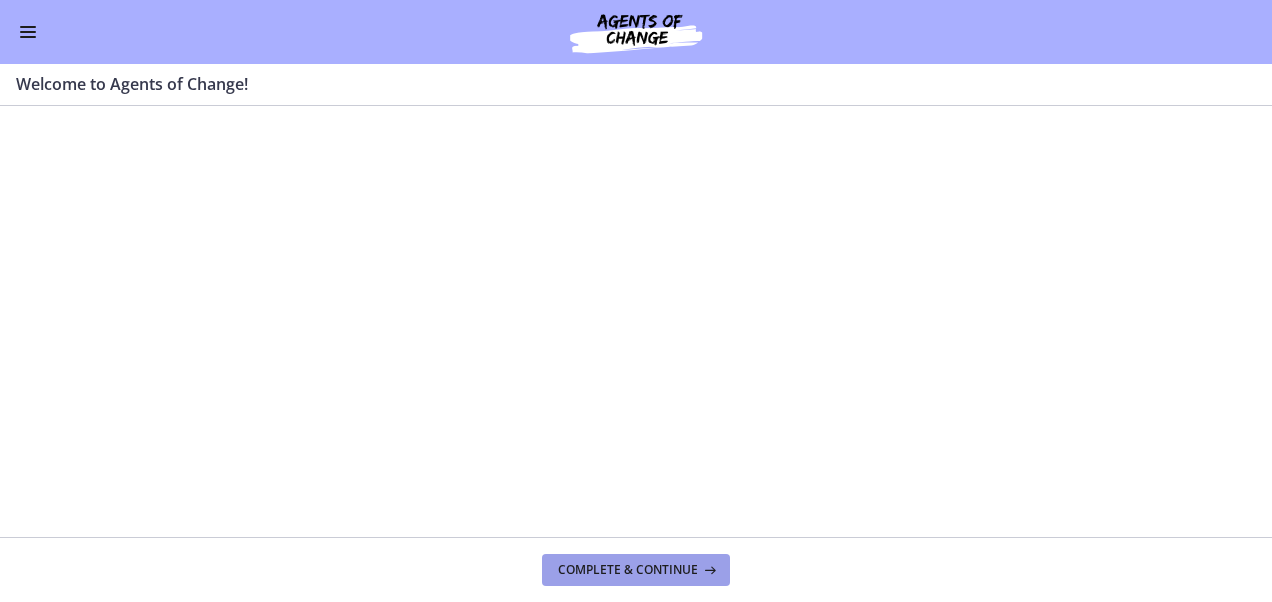click on "Complete & continue" at bounding box center [628, 570] 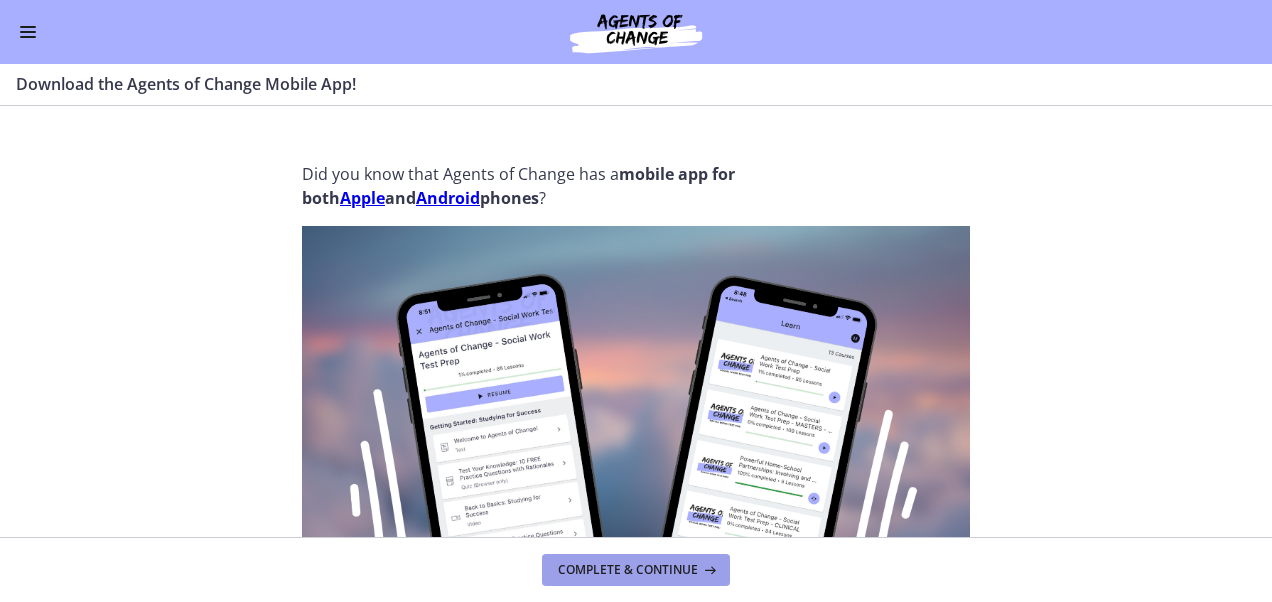 click on "Complete & continue" at bounding box center (628, 570) 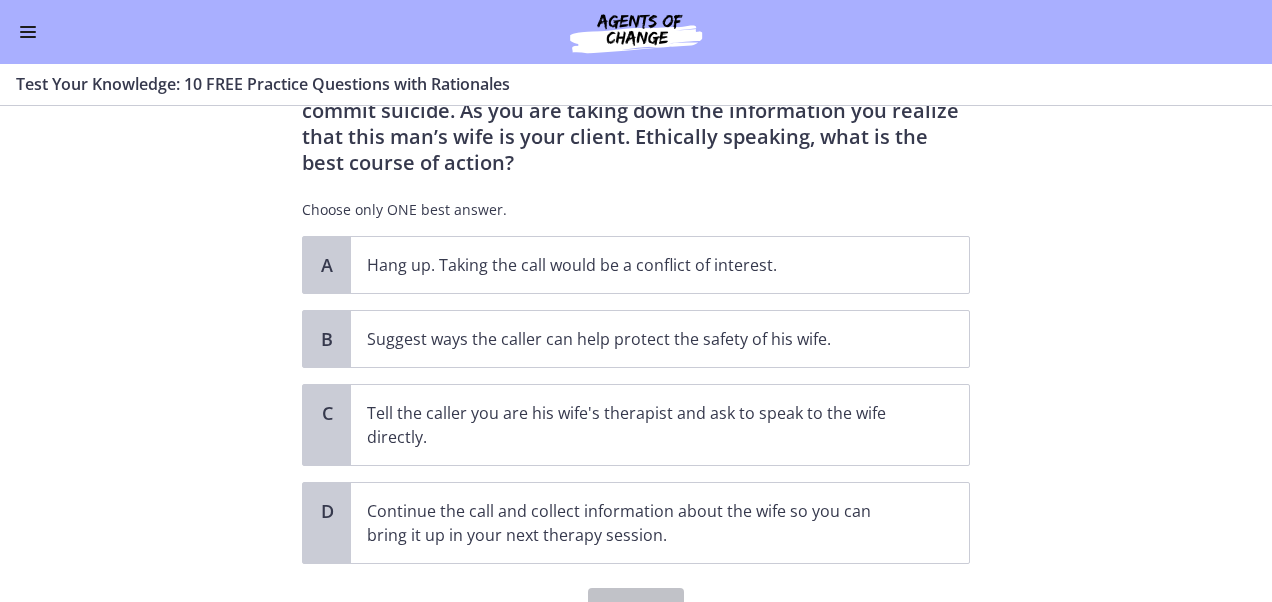 scroll, scrollTop: 149, scrollLeft: 0, axis: vertical 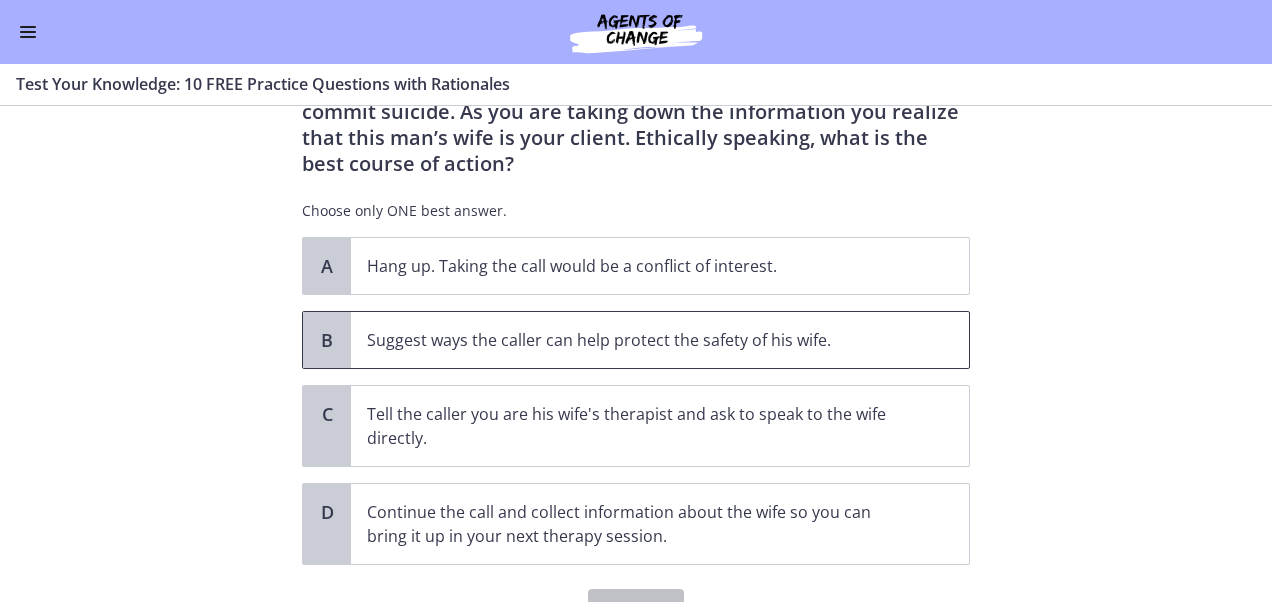 click on "Suggest ways the caller can help protect the safety of his wife." at bounding box center (640, 340) 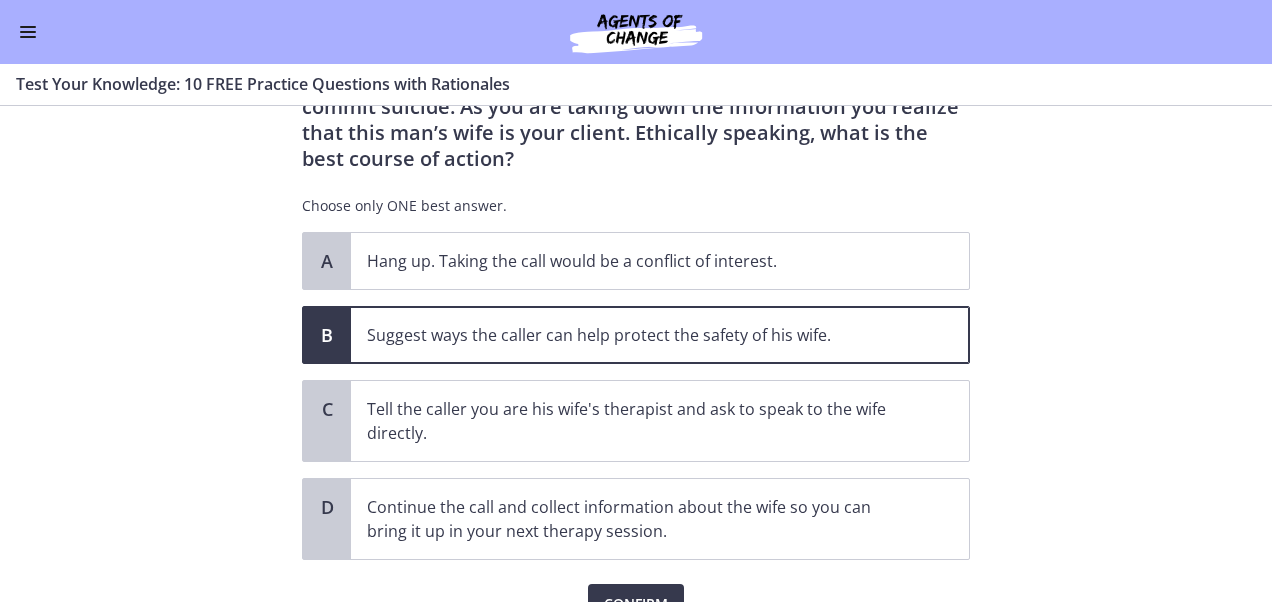 scroll, scrollTop: 253, scrollLeft: 0, axis: vertical 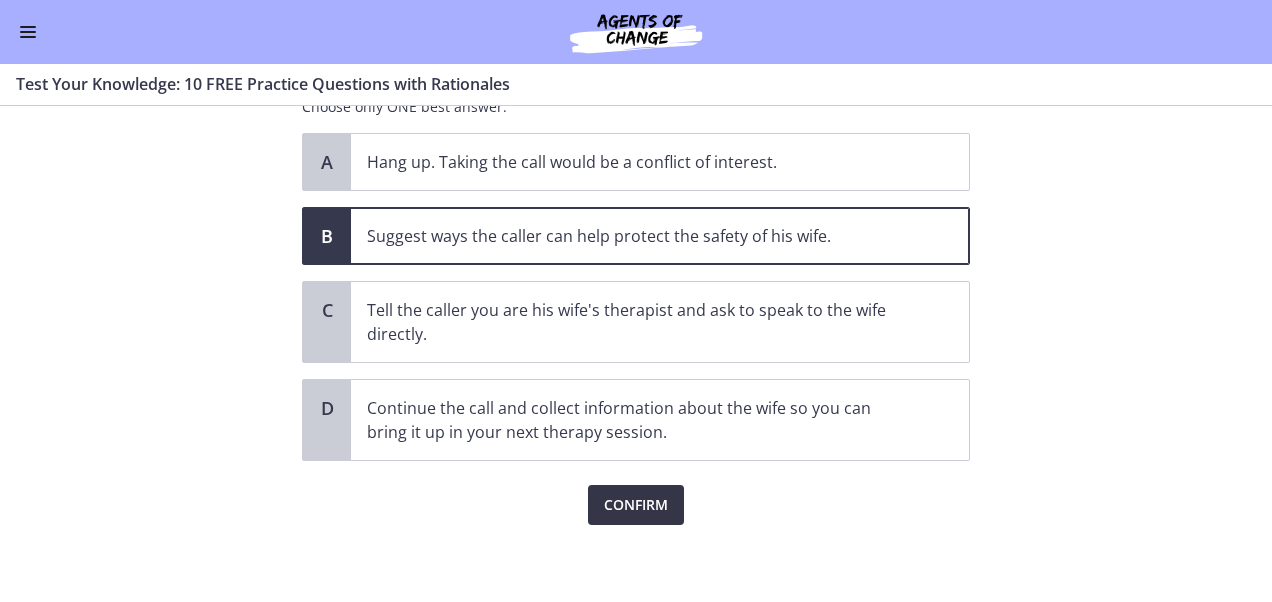 click on "Confirm" at bounding box center [636, 505] 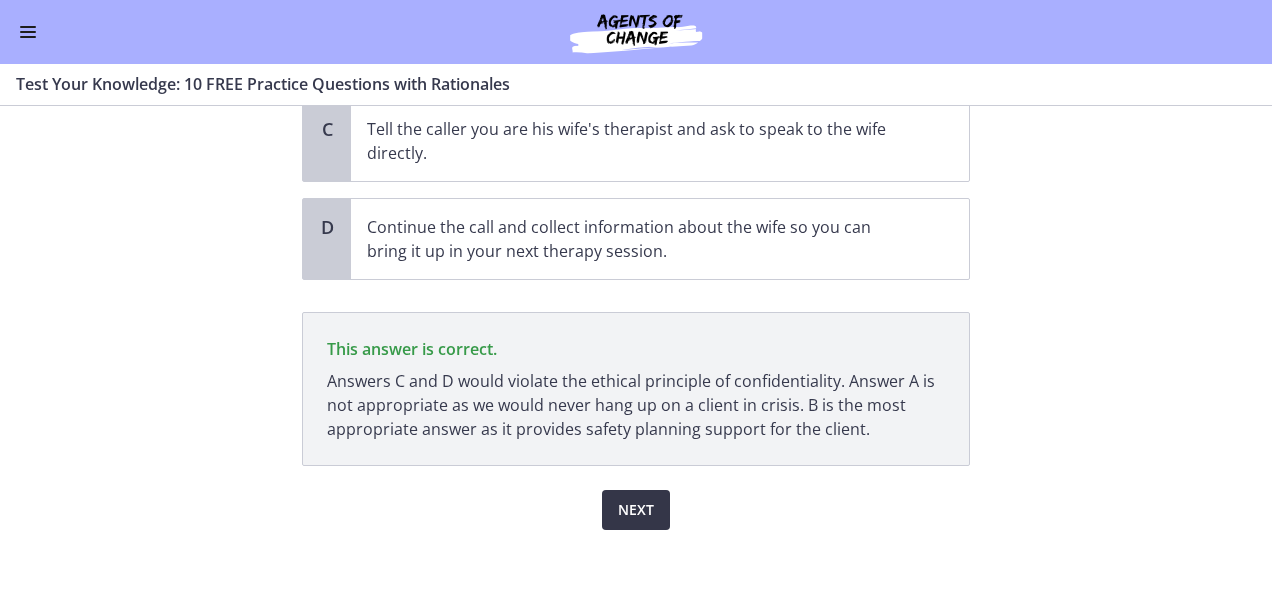 scroll, scrollTop: 438, scrollLeft: 0, axis: vertical 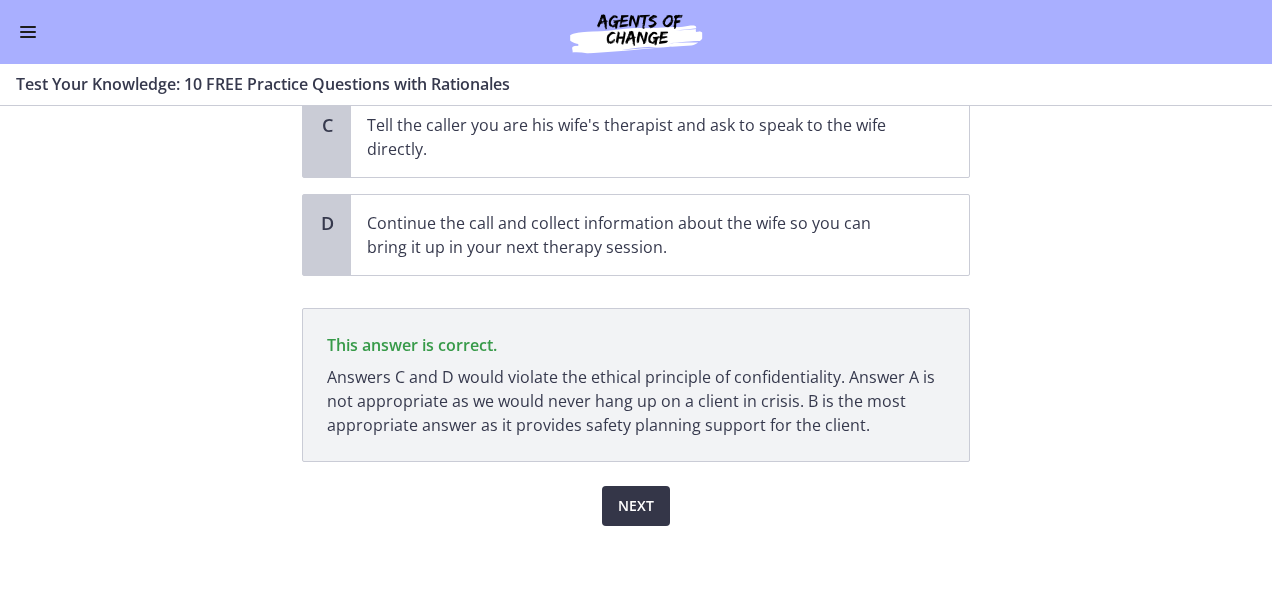 click on "Next" at bounding box center [636, 506] 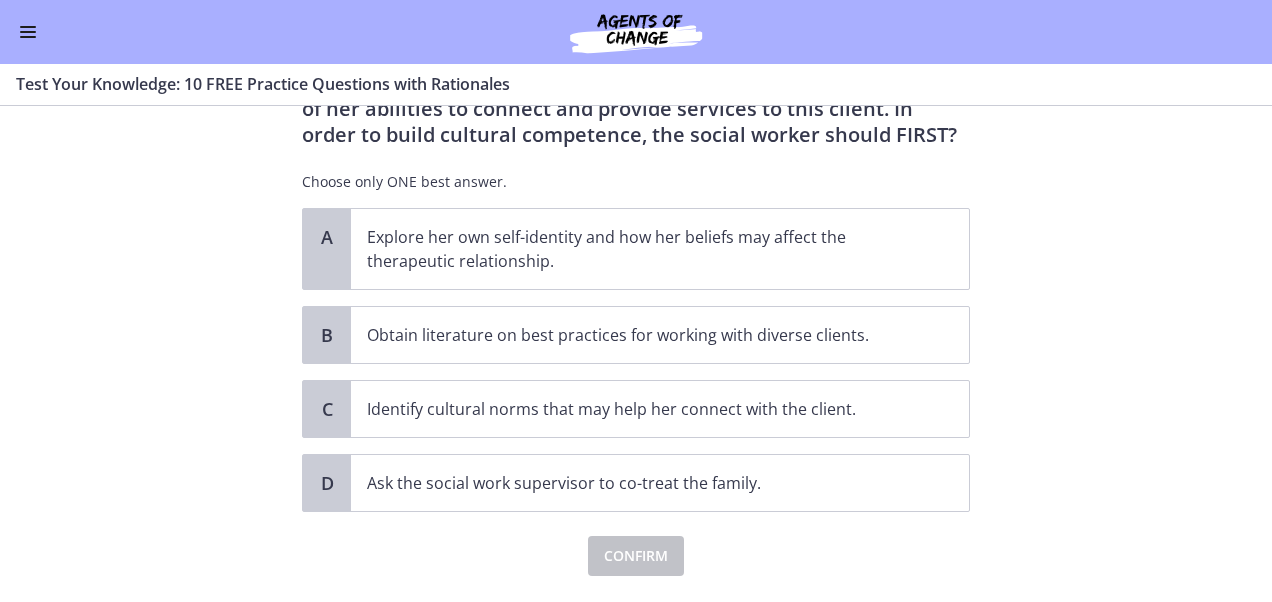 scroll, scrollTop: 200, scrollLeft: 0, axis: vertical 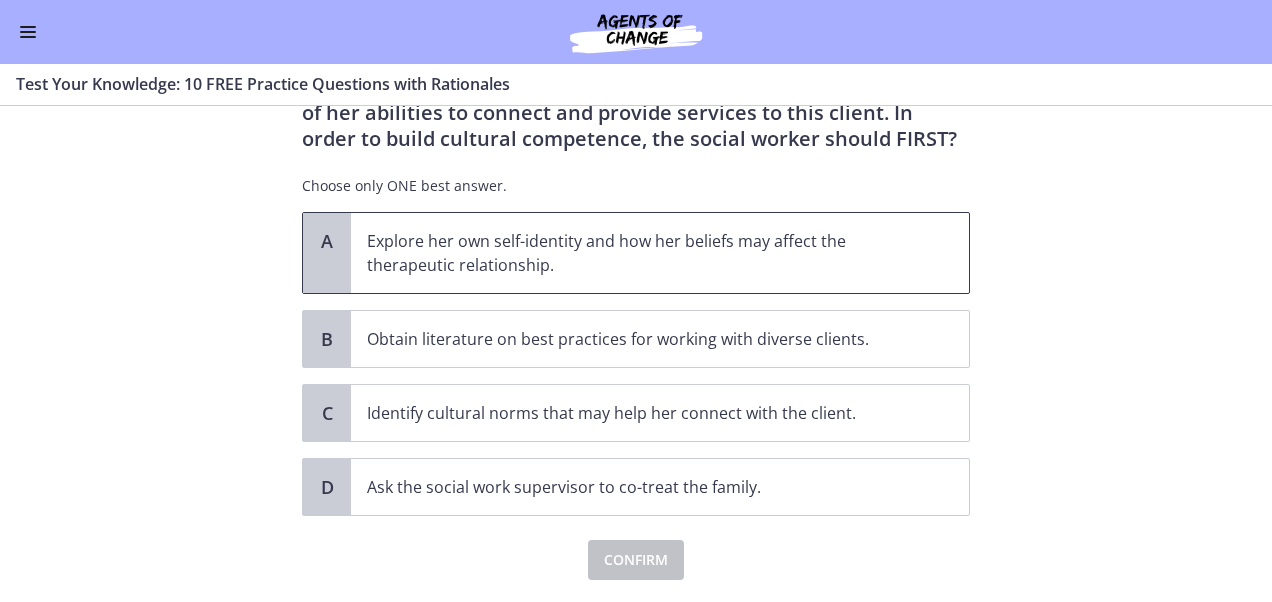 click on "Explore her own self-identity and how her beliefs may affect the therapeutic relationship." at bounding box center (640, 253) 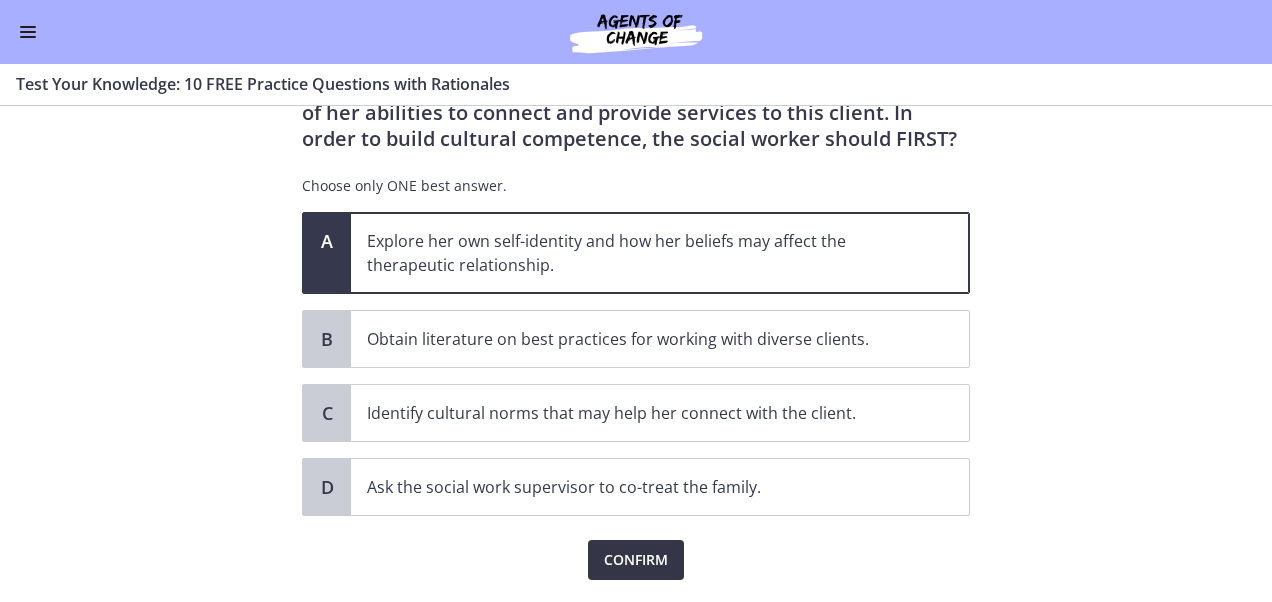 click on "Confirm" at bounding box center (636, 560) 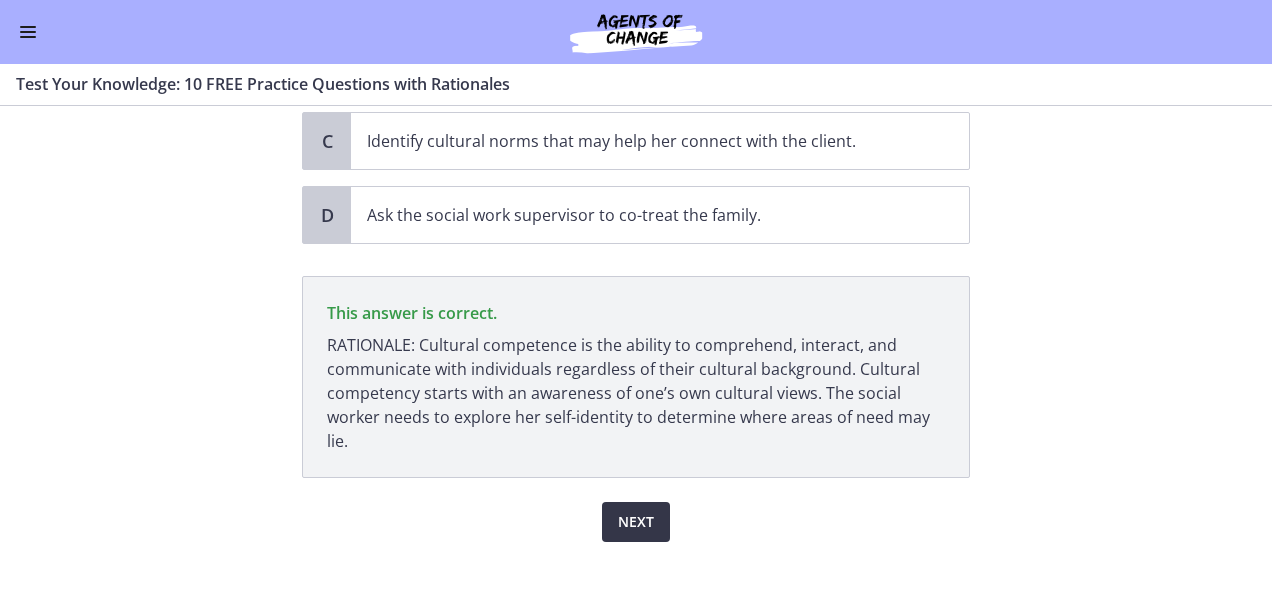 scroll, scrollTop: 488, scrollLeft: 0, axis: vertical 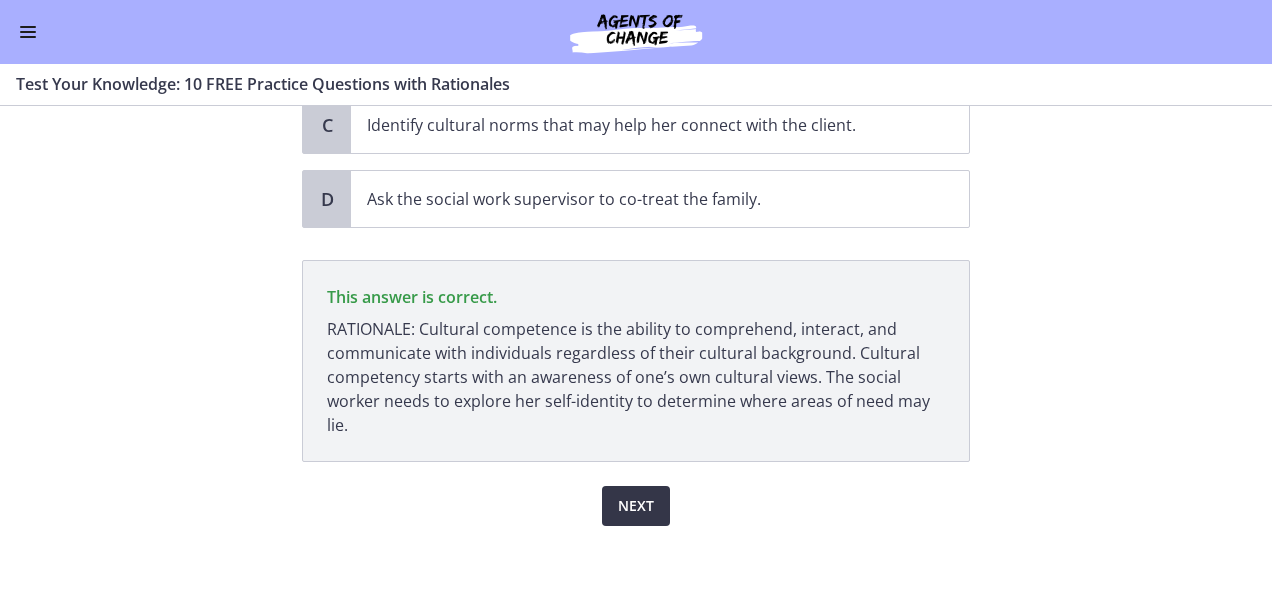 click on "Next" at bounding box center (636, 506) 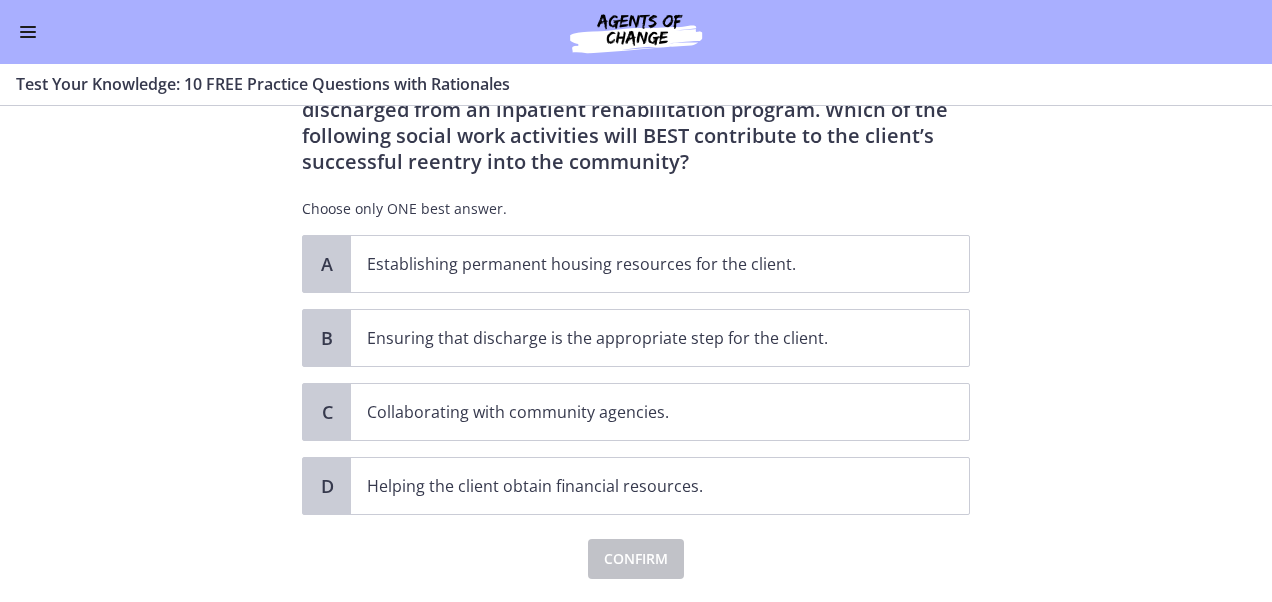 scroll, scrollTop: 104, scrollLeft: 0, axis: vertical 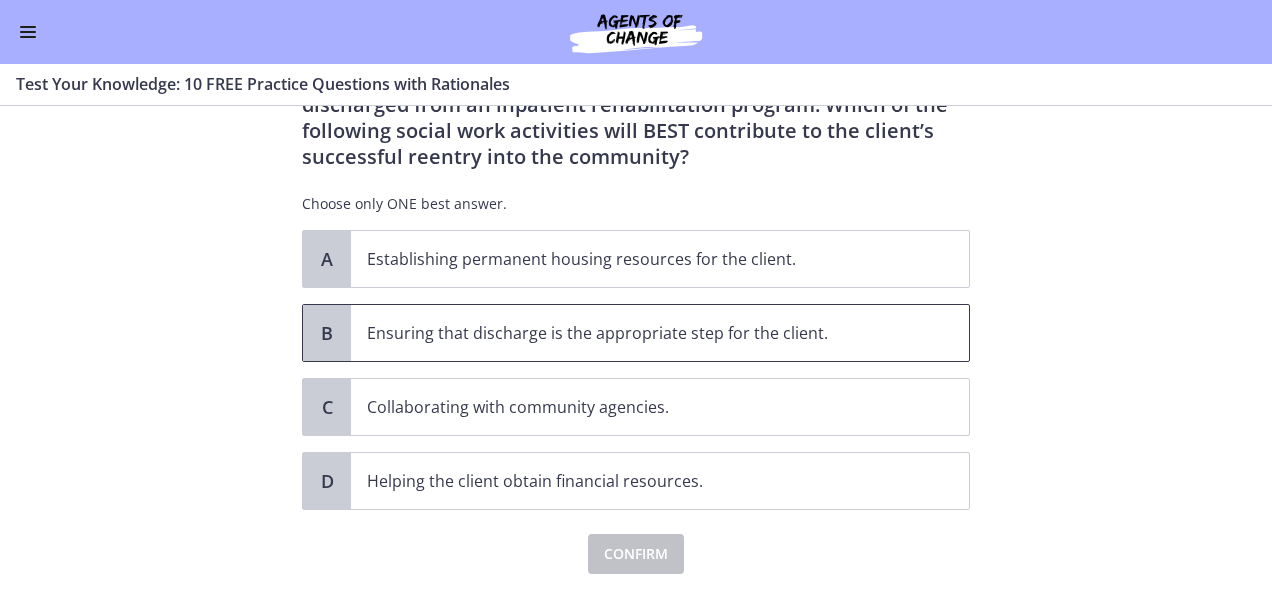 click on "Ensuring that discharge is the appropriate step for the client." at bounding box center (640, 333) 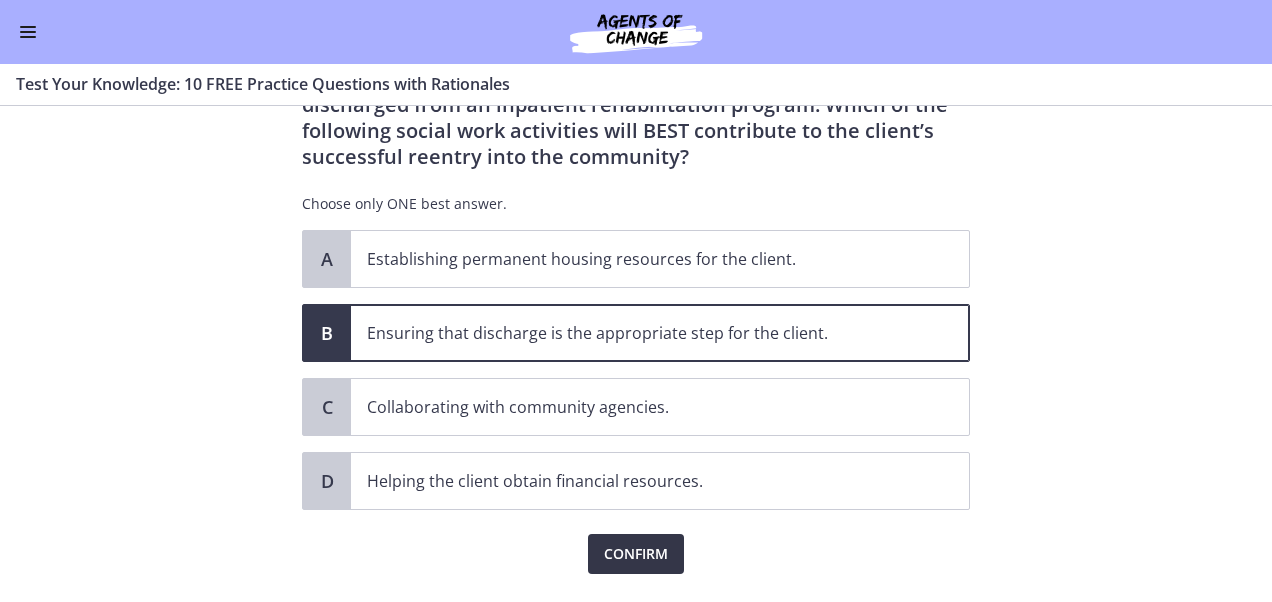 click on "Confirm" at bounding box center [636, 554] 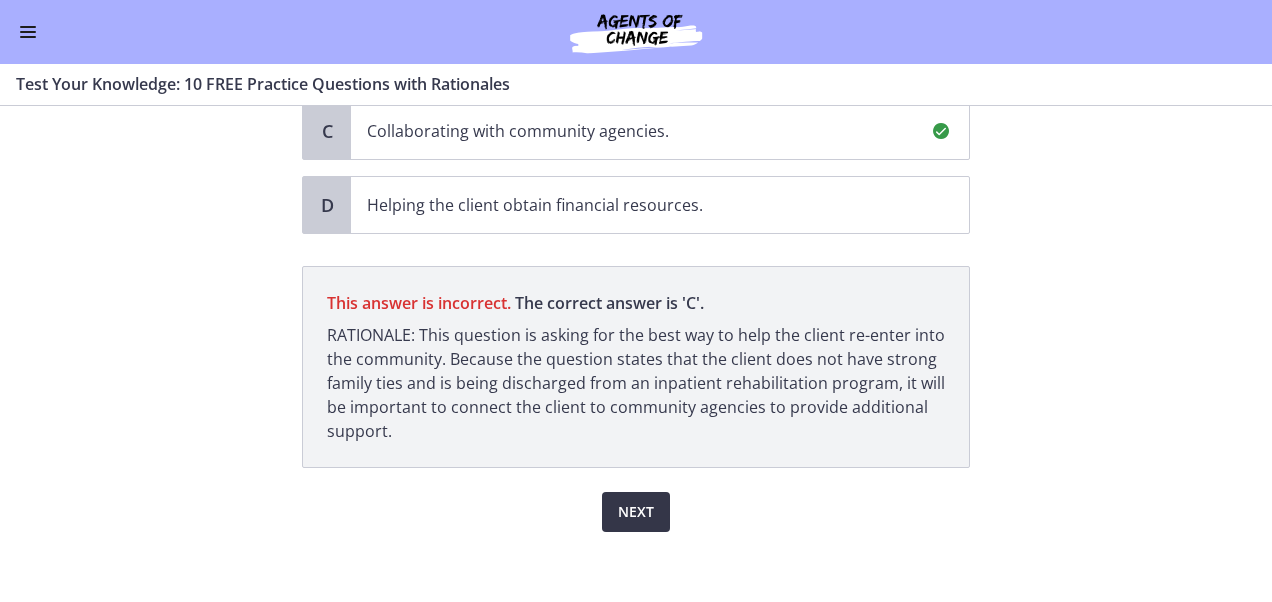 scroll, scrollTop: 386, scrollLeft: 0, axis: vertical 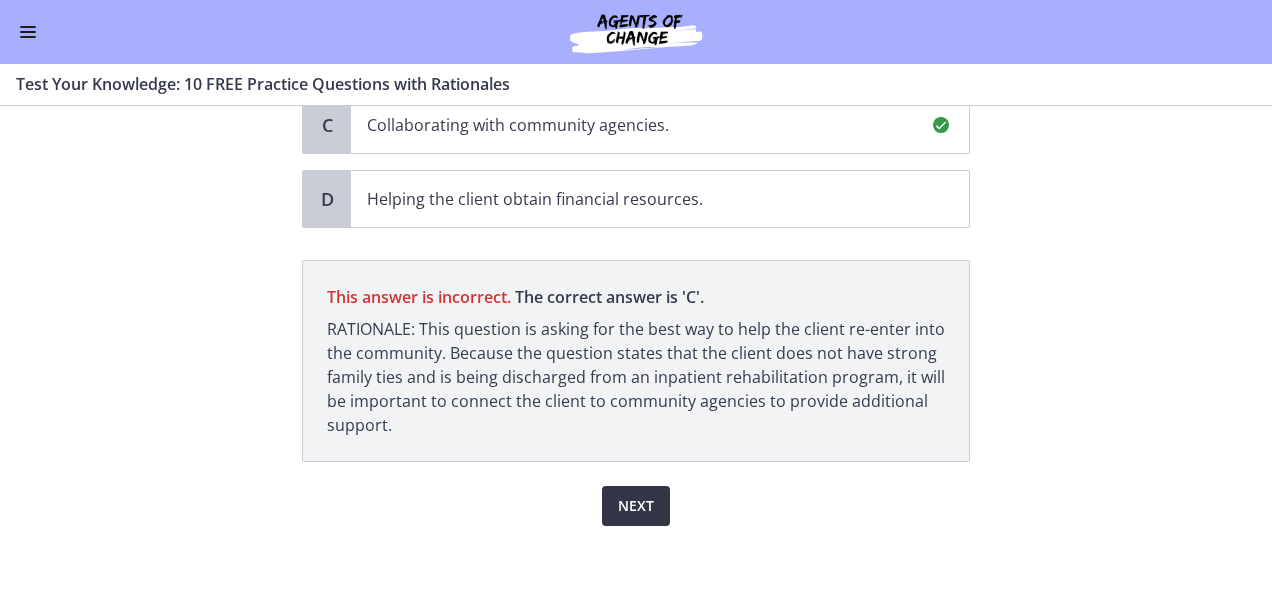 click on "Next" at bounding box center (636, 506) 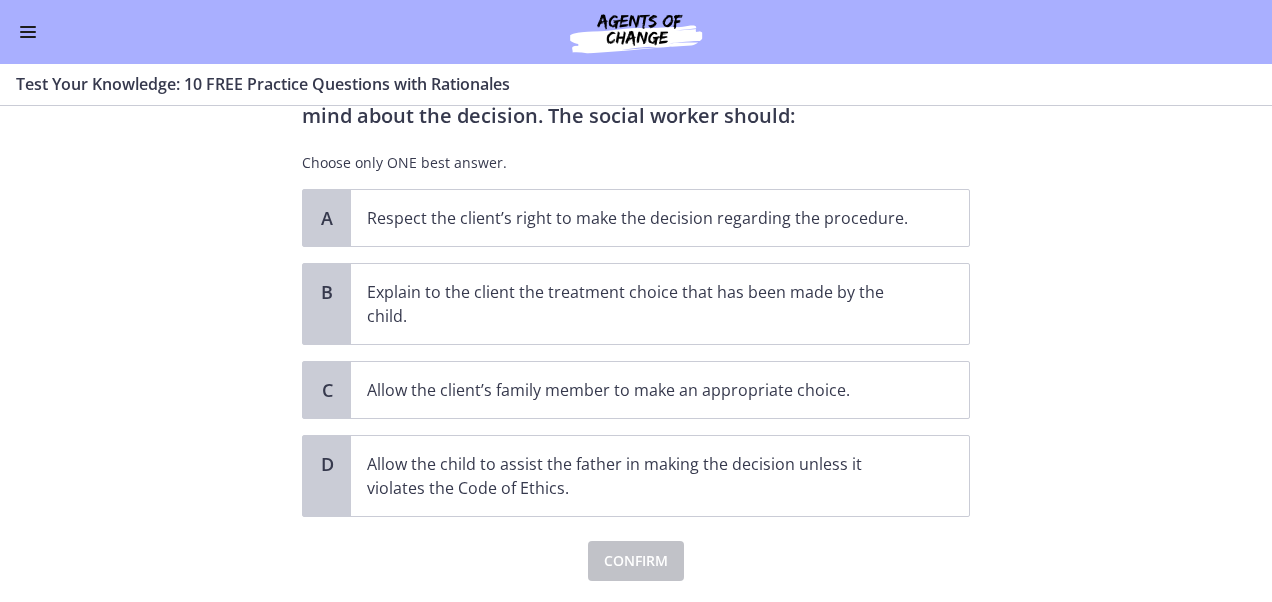 scroll, scrollTop: 150, scrollLeft: 0, axis: vertical 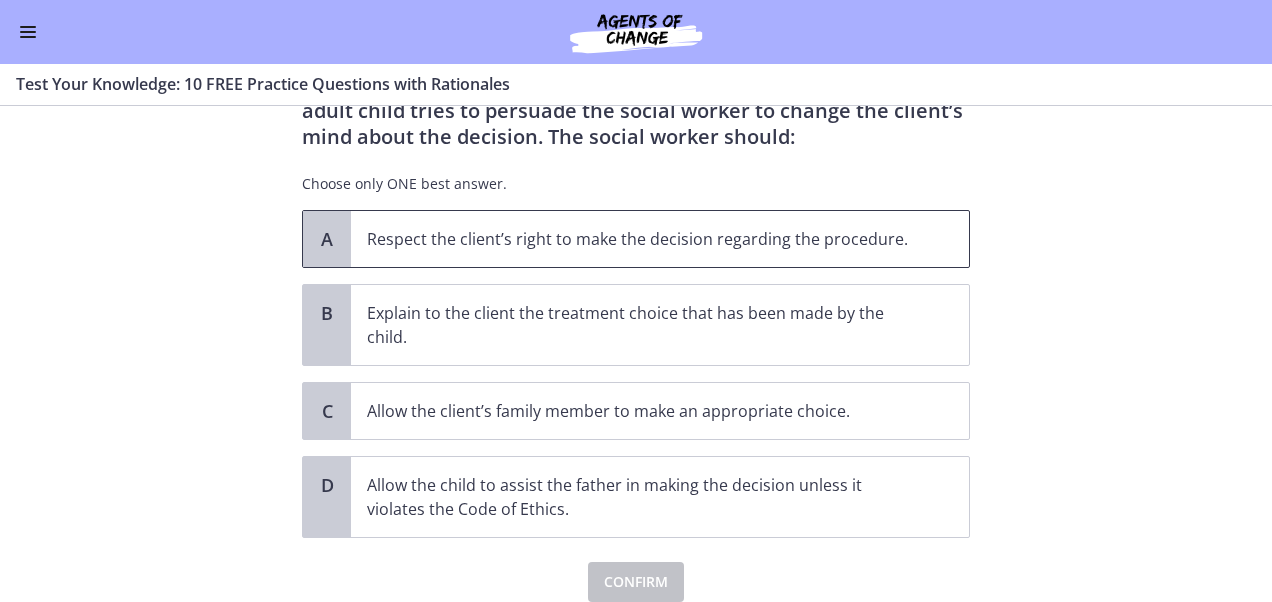 click on "Respect the client’s right to make the decision regarding the procedure." at bounding box center [640, 239] 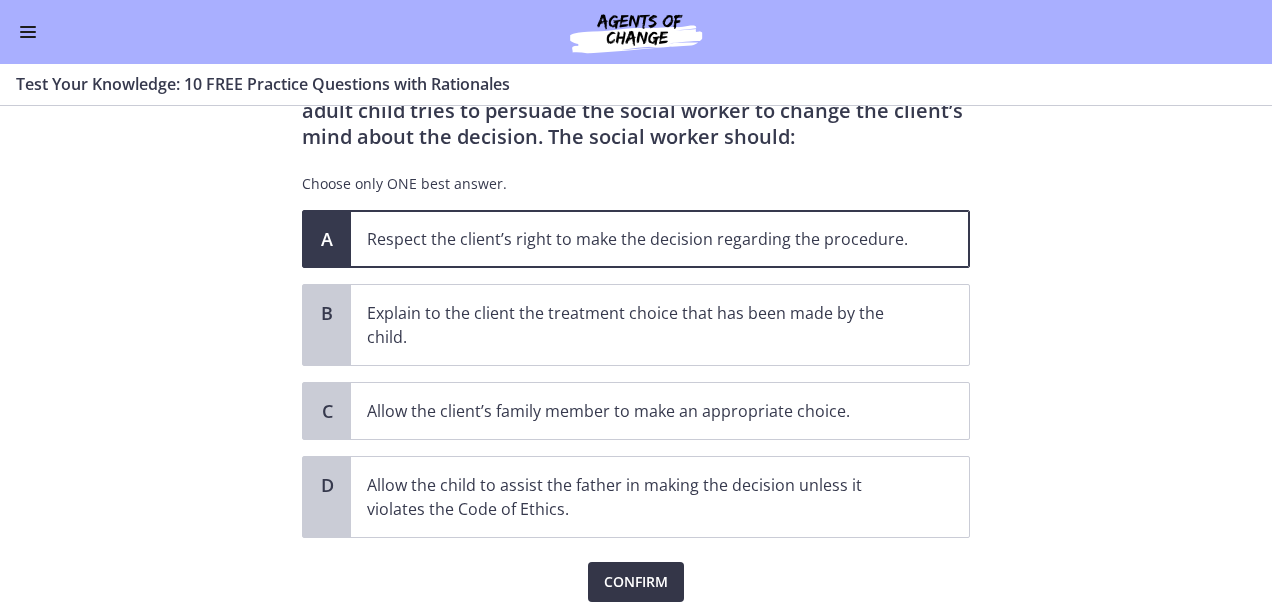 click on "Confirm" at bounding box center [636, 582] 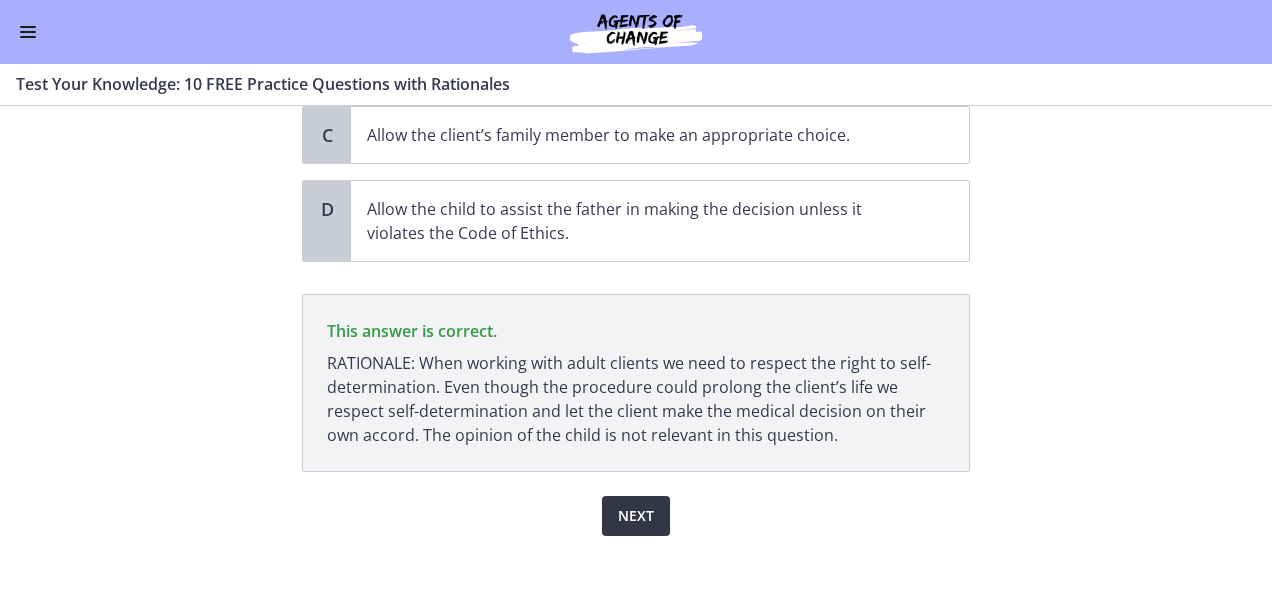 scroll, scrollTop: 436, scrollLeft: 0, axis: vertical 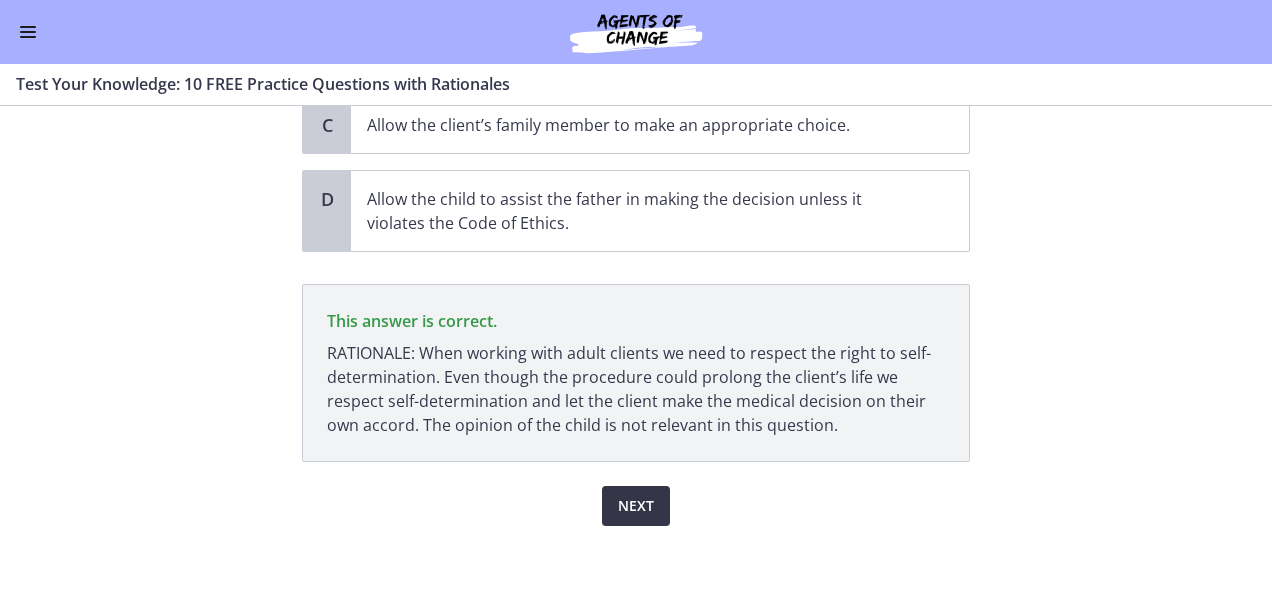 click on "Next" at bounding box center [636, 506] 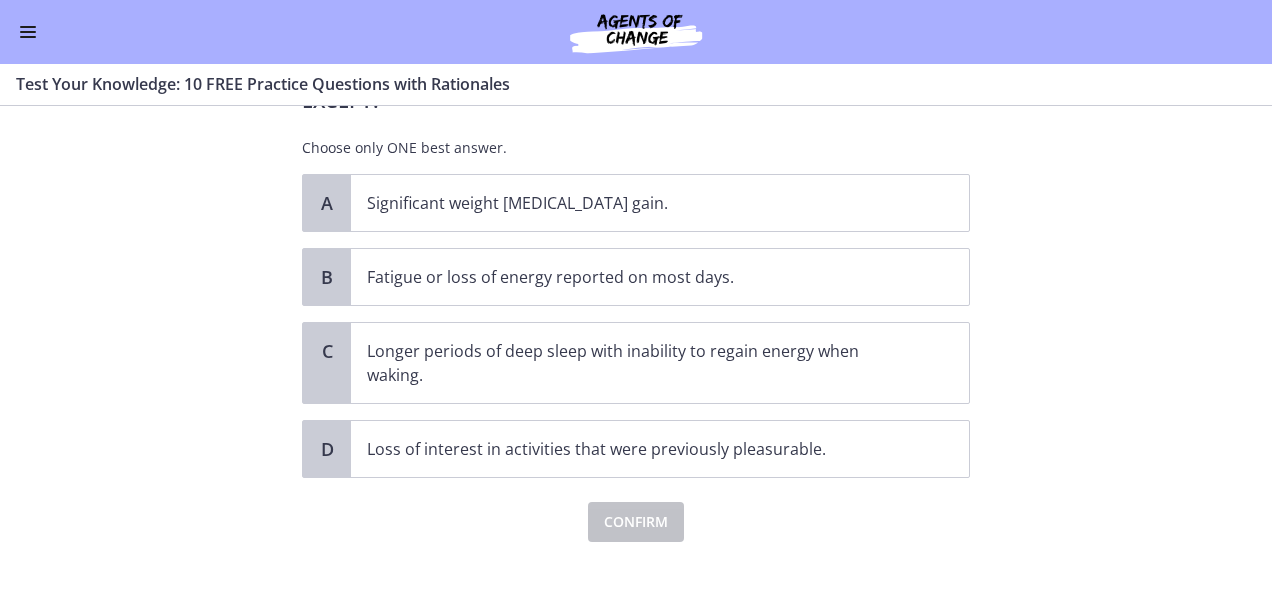 scroll, scrollTop: 125, scrollLeft: 0, axis: vertical 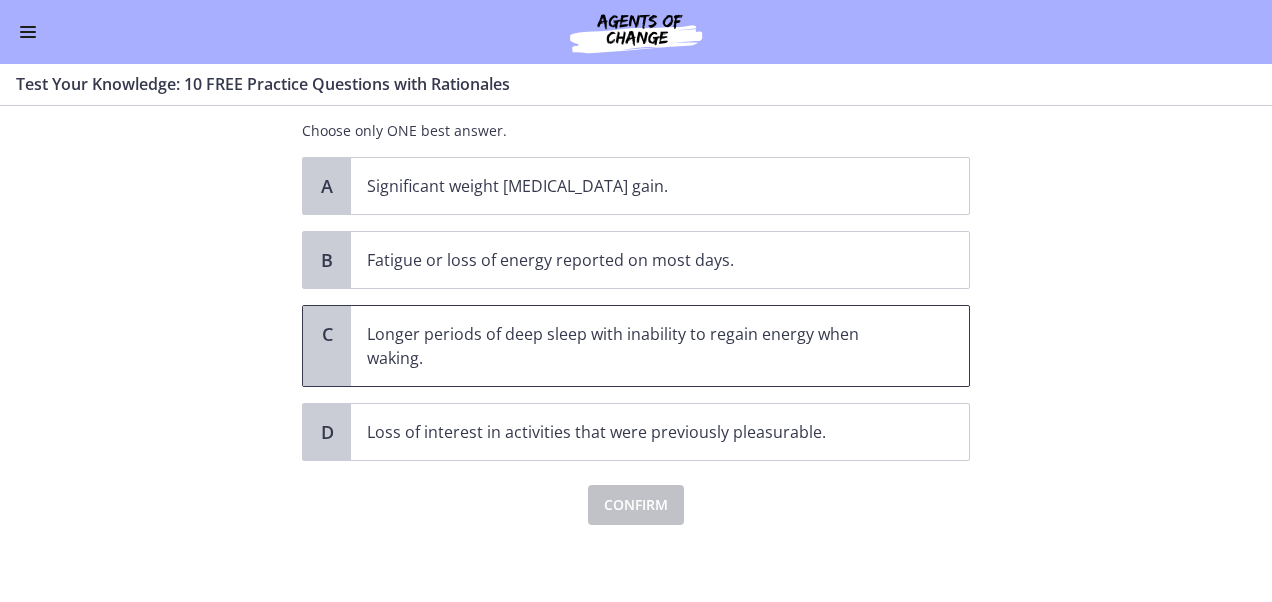 click on "Longer periods of deep sleep with inability to regain energy when waking." at bounding box center (640, 346) 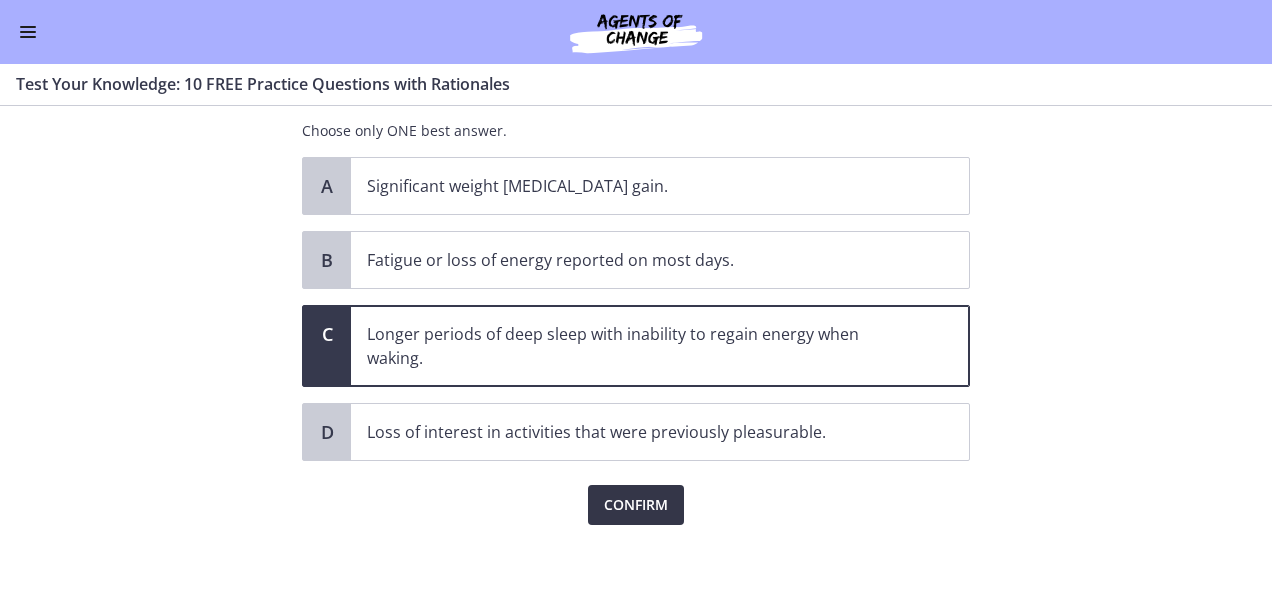click on "Confirm" at bounding box center (636, 505) 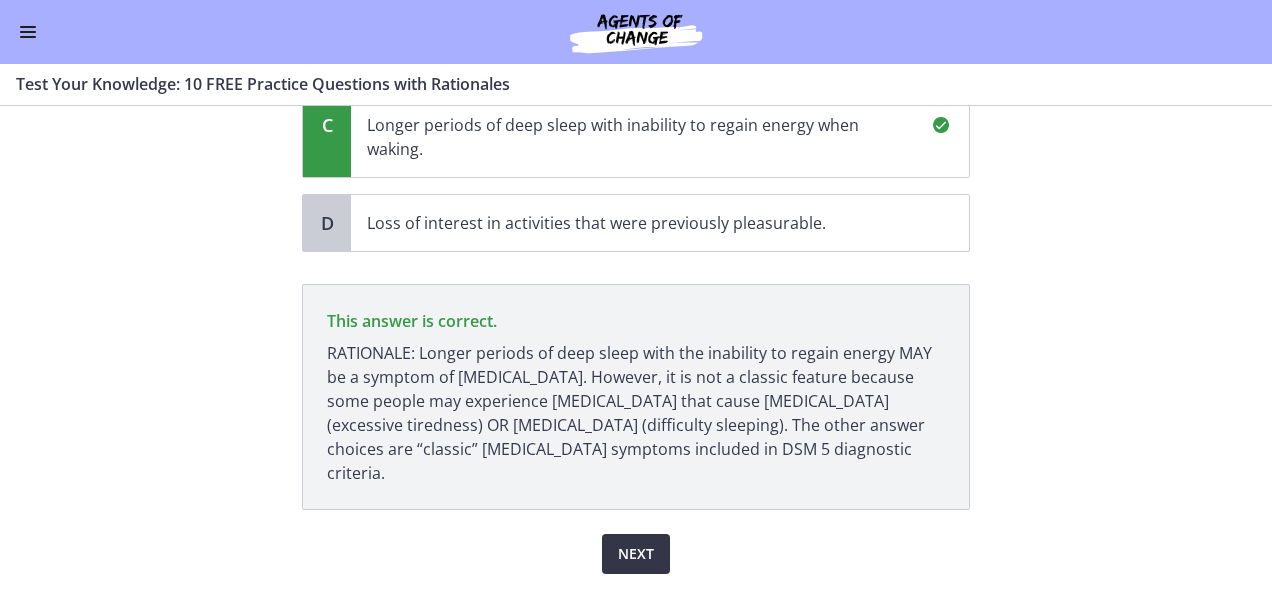 scroll, scrollTop: 358, scrollLeft: 0, axis: vertical 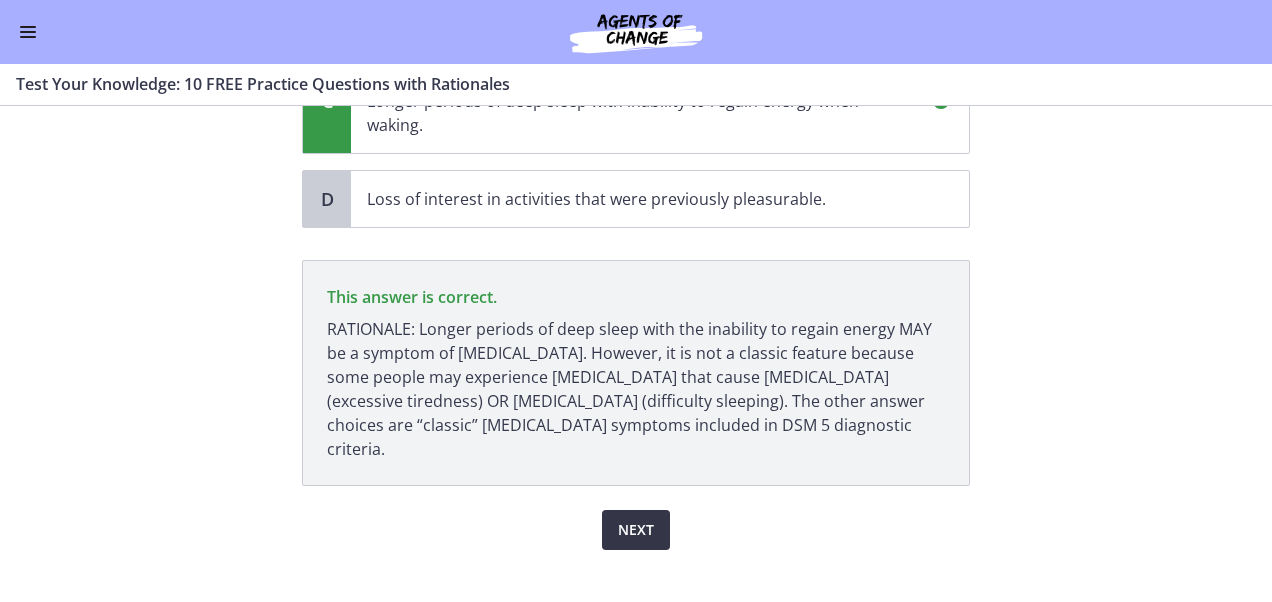 click on "Next" at bounding box center [636, 530] 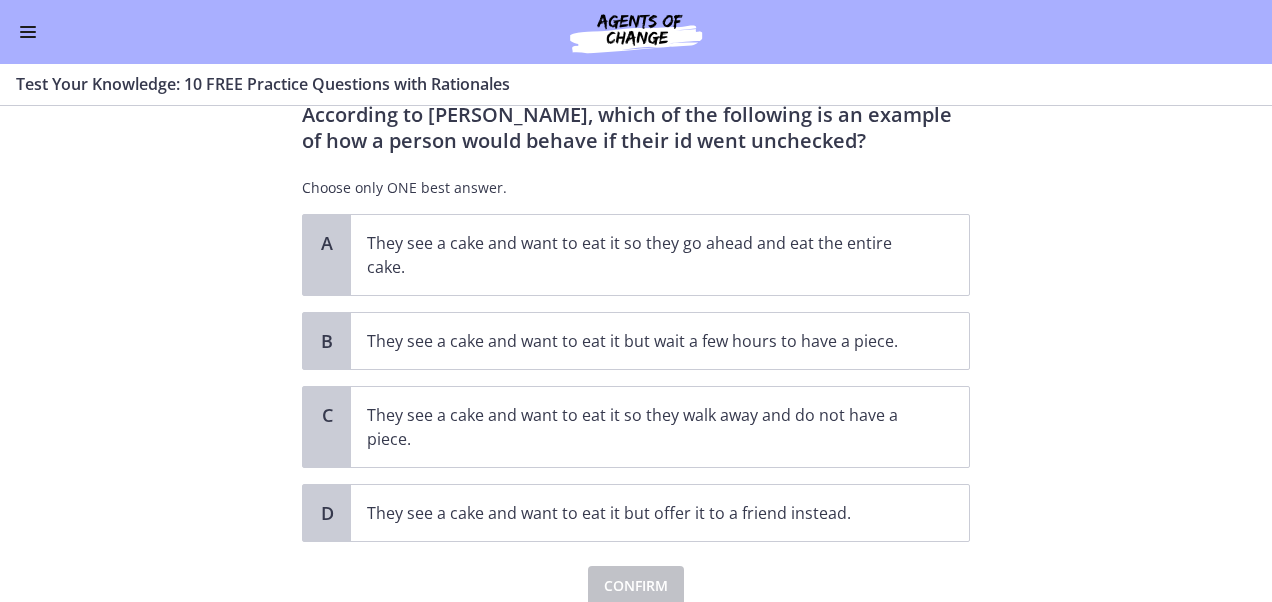 scroll, scrollTop: 80, scrollLeft: 0, axis: vertical 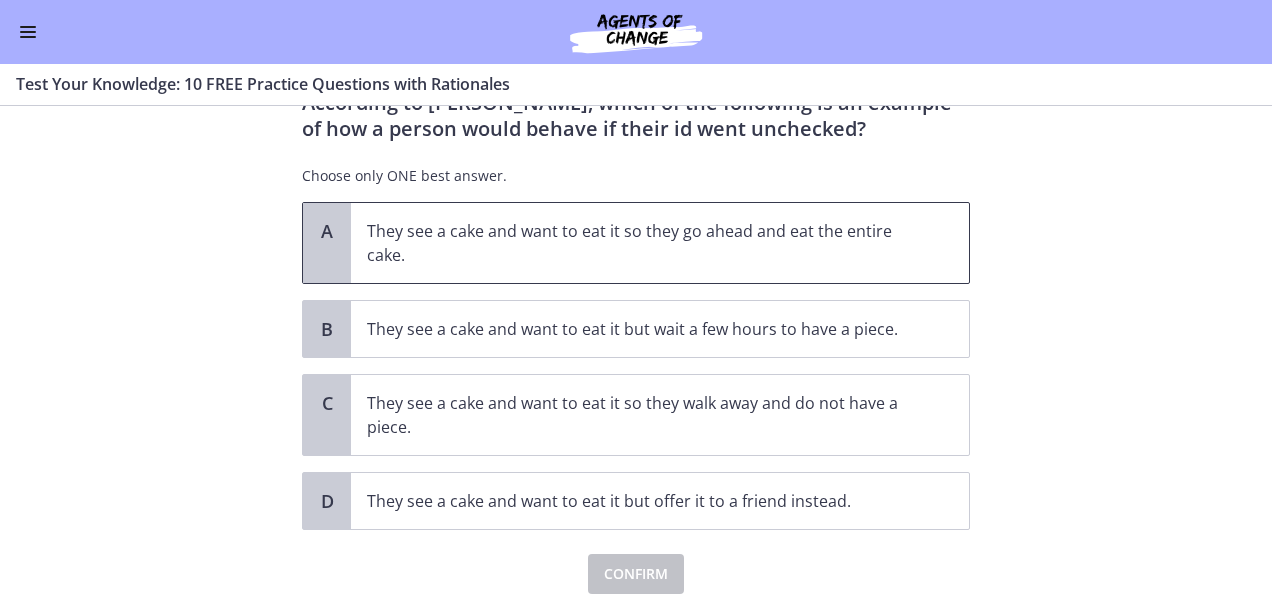 click on "They see a cake and want to eat it so they go ahead and eat the entire cake." at bounding box center [660, 243] 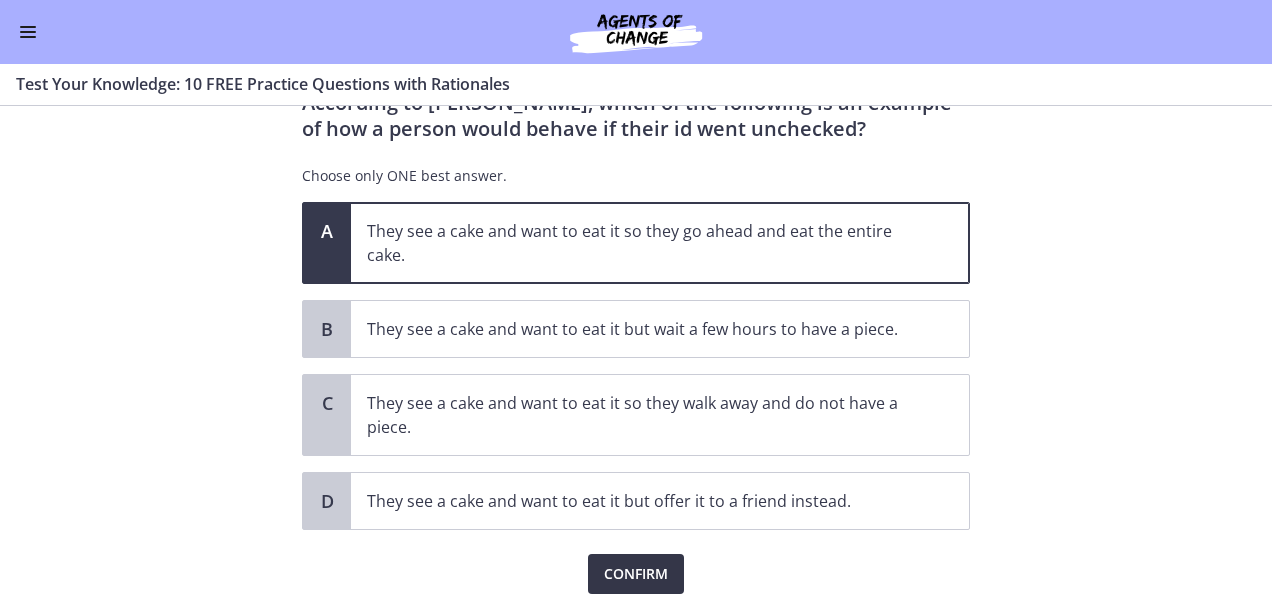 click on "Confirm" at bounding box center (636, 574) 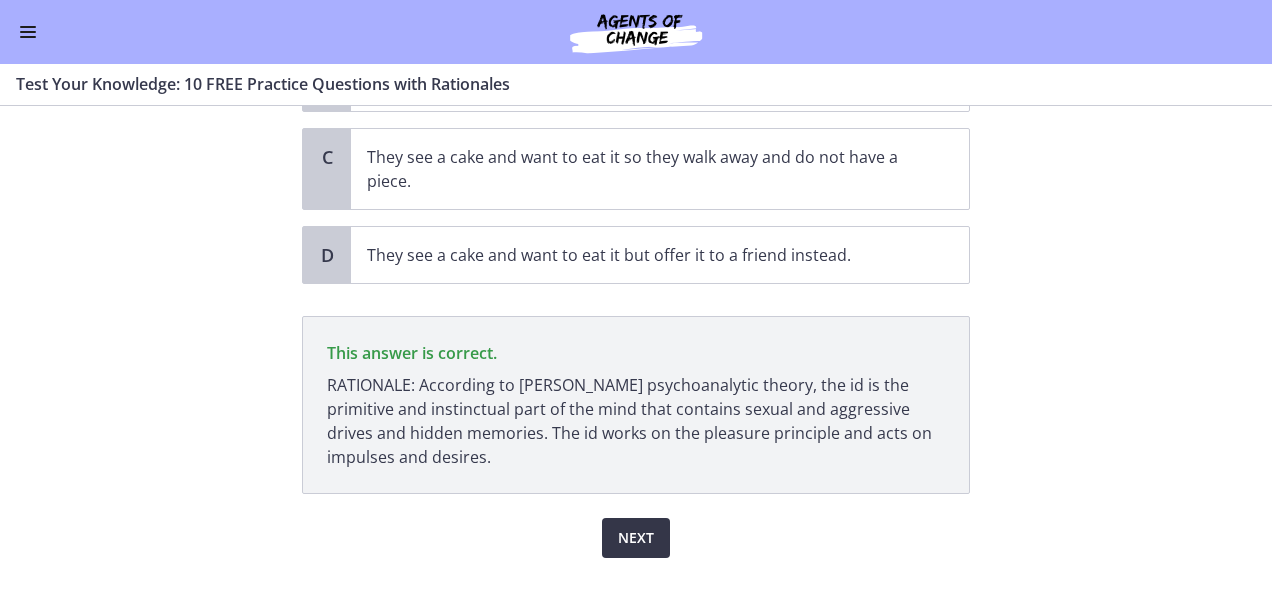scroll, scrollTop: 358, scrollLeft: 0, axis: vertical 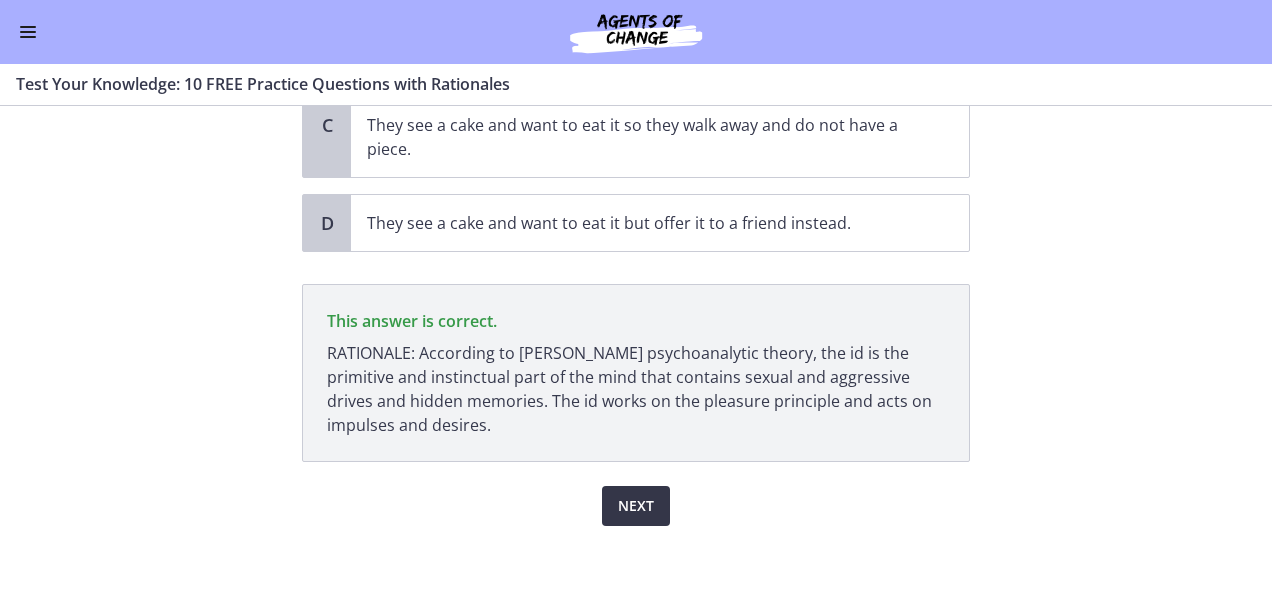 click on "Next" at bounding box center (636, 506) 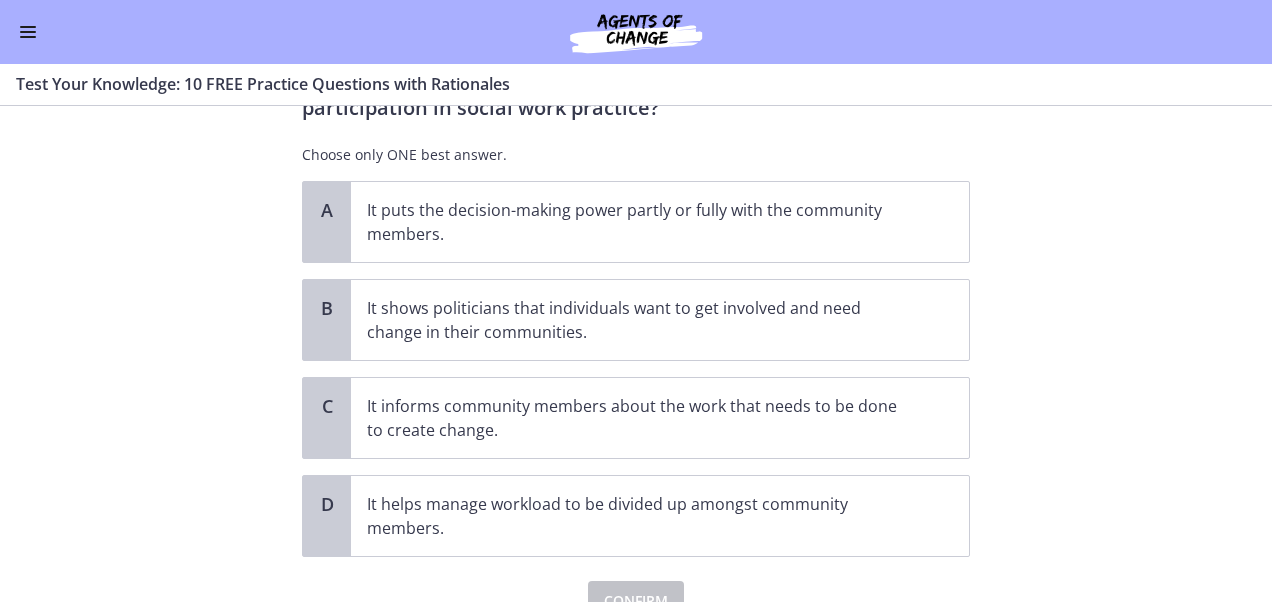 scroll, scrollTop: 102, scrollLeft: 0, axis: vertical 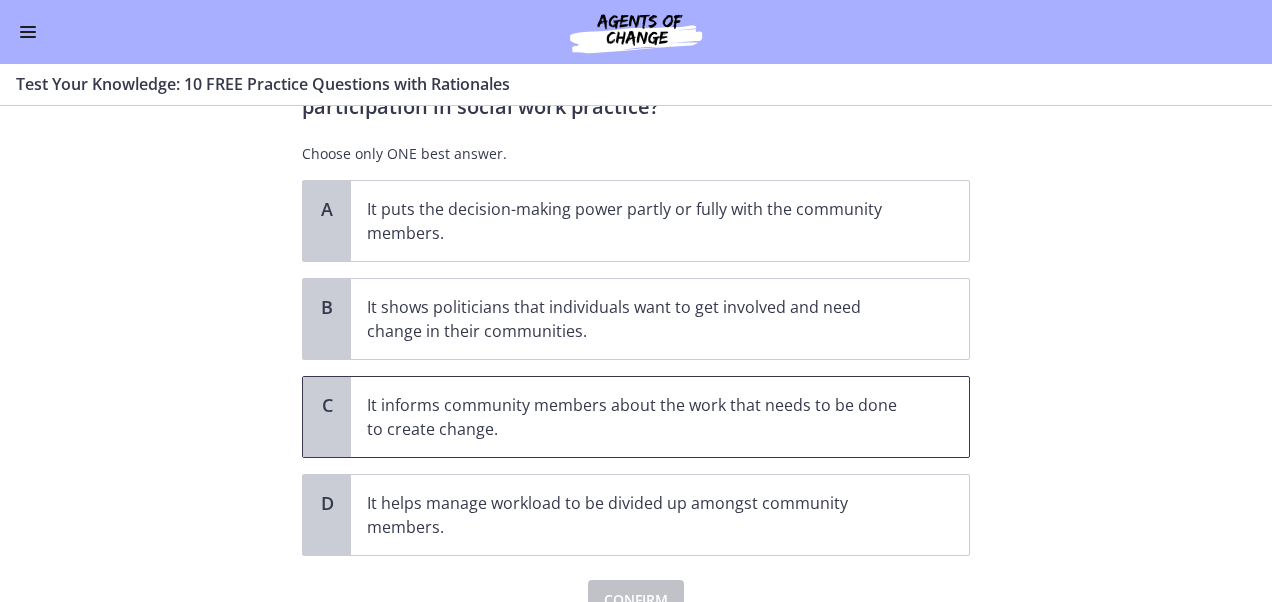 click on "It informs community members about the work that needs to be done to create change." at bounding box center [660, 417] 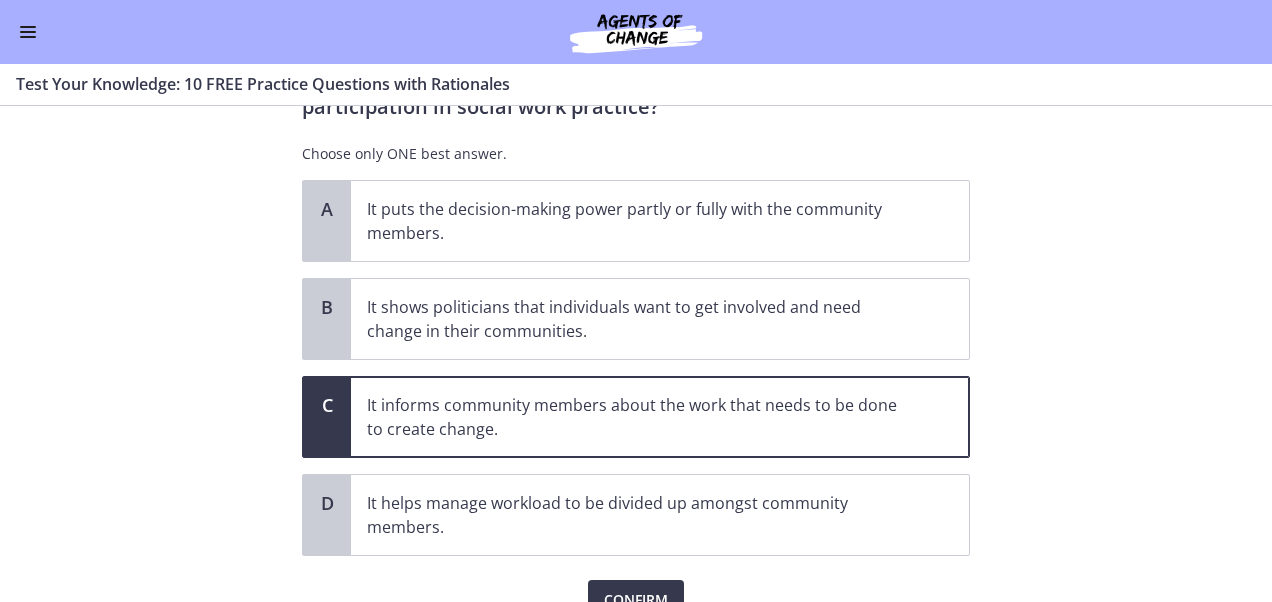 scroll, scrollTop: 197, scrollLeft: 0, axis: vertical 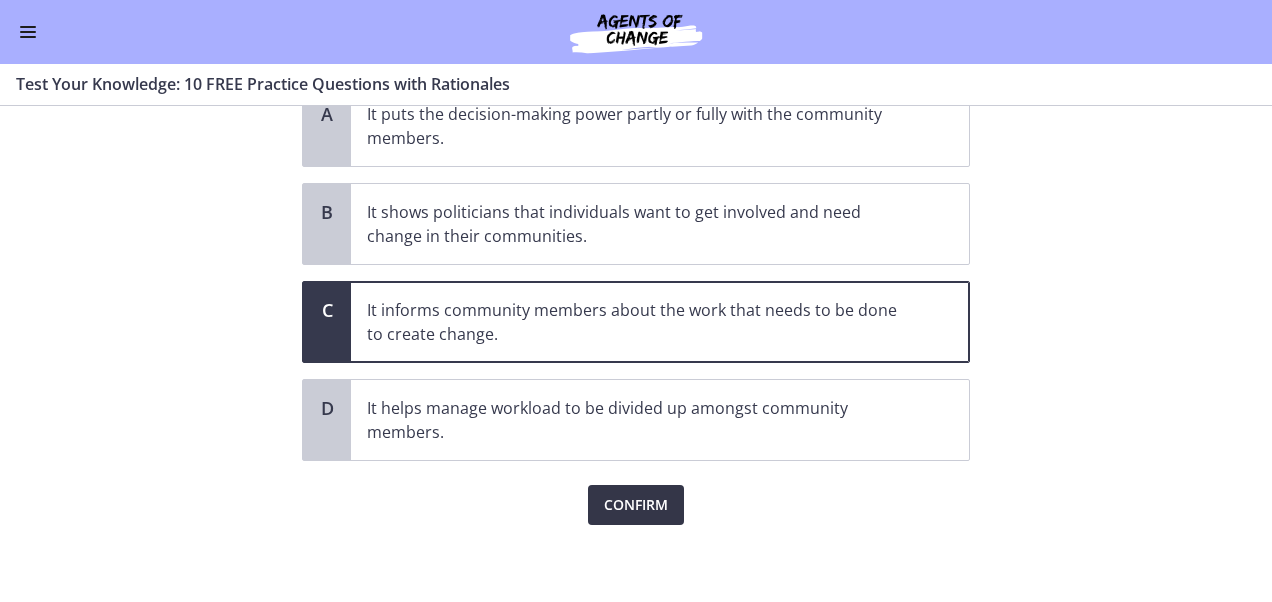 click on "Confirm" at bounding box center [636, 505] 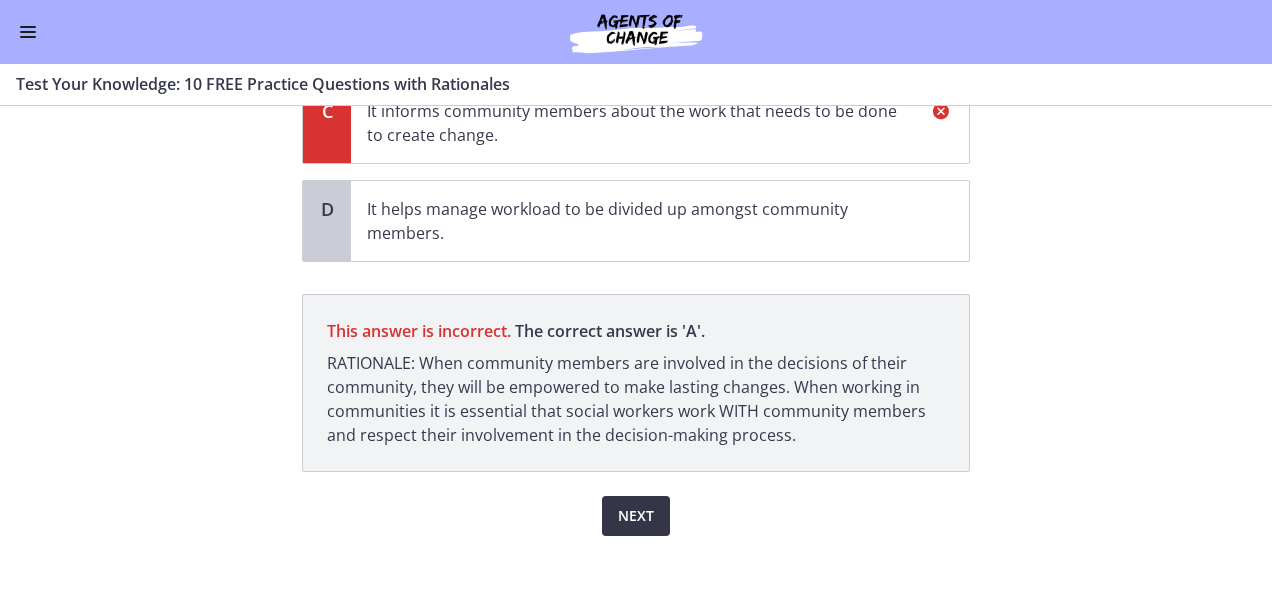 scroll, scrollTop: 406, scrollLeft: 0, axis: vertical 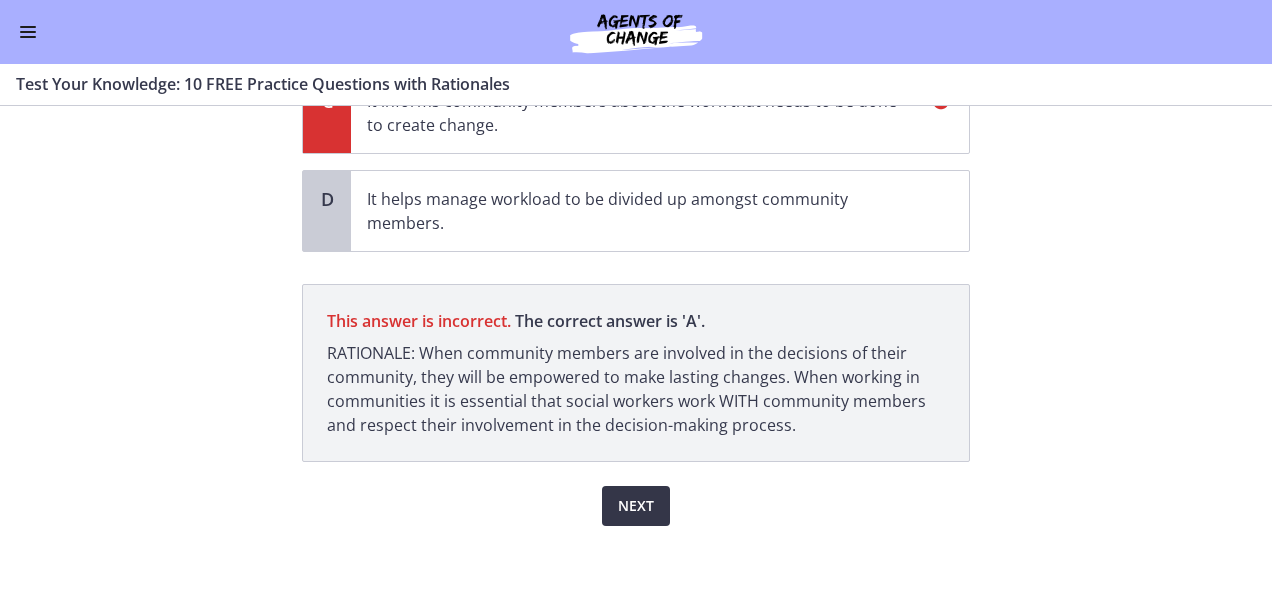 click on "Next" at bounding box center [636, 506] 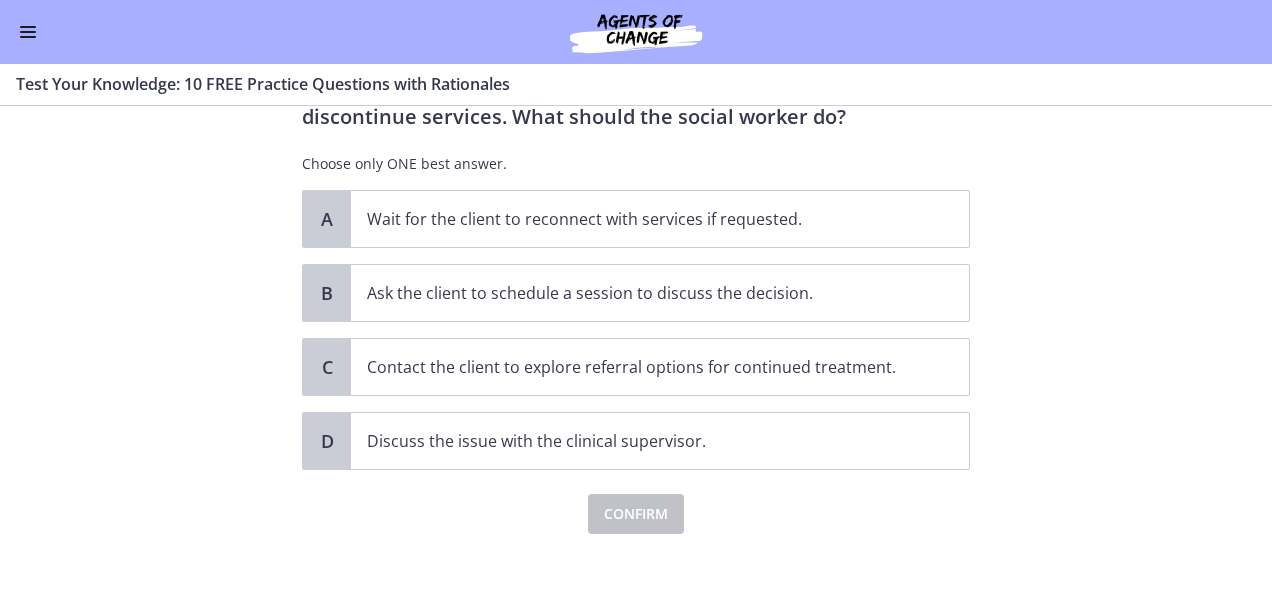 scroll, scrollTop: 179, scrollLeft: 0, axis: vertical 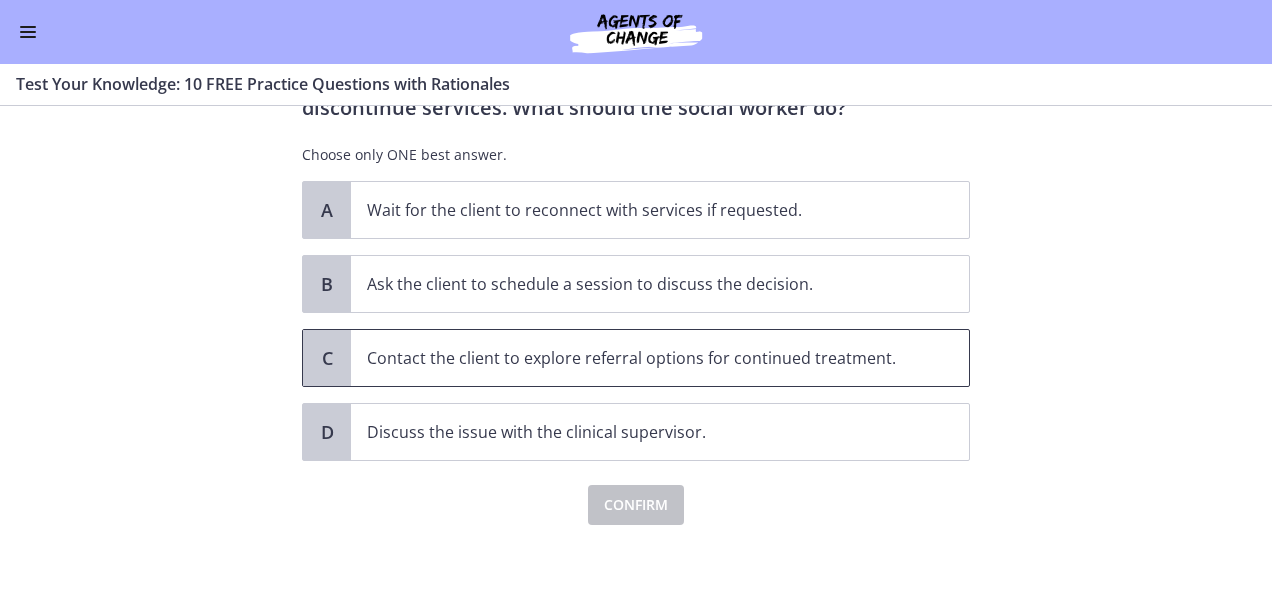 click on "Contact the client to explore referral options for continued treatment." at bounding box center [640, 358] 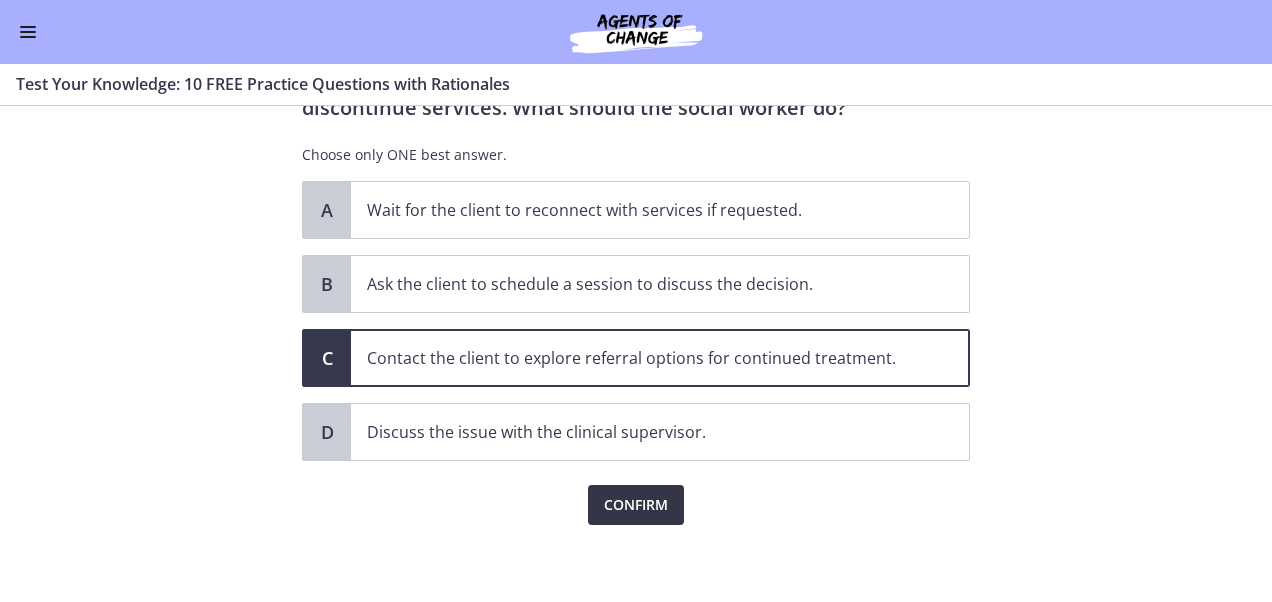 click on "Confirm" at bounding box center [636, 505] 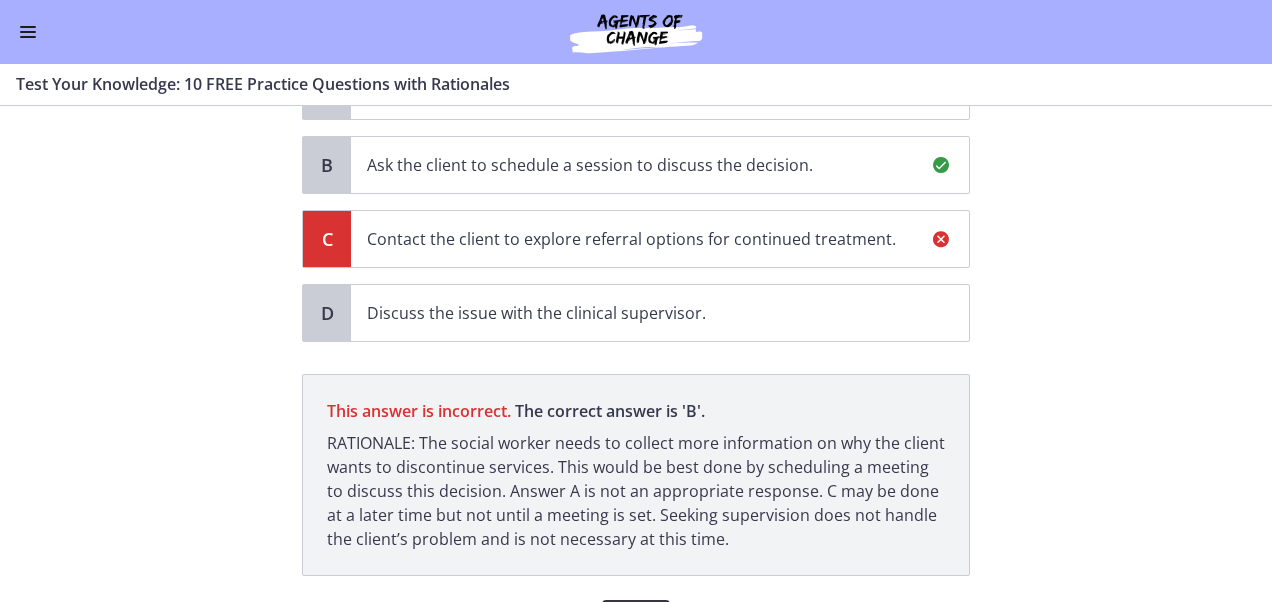 scroll, scrollTop: 412, scrollLeft: 0, axis: vertical 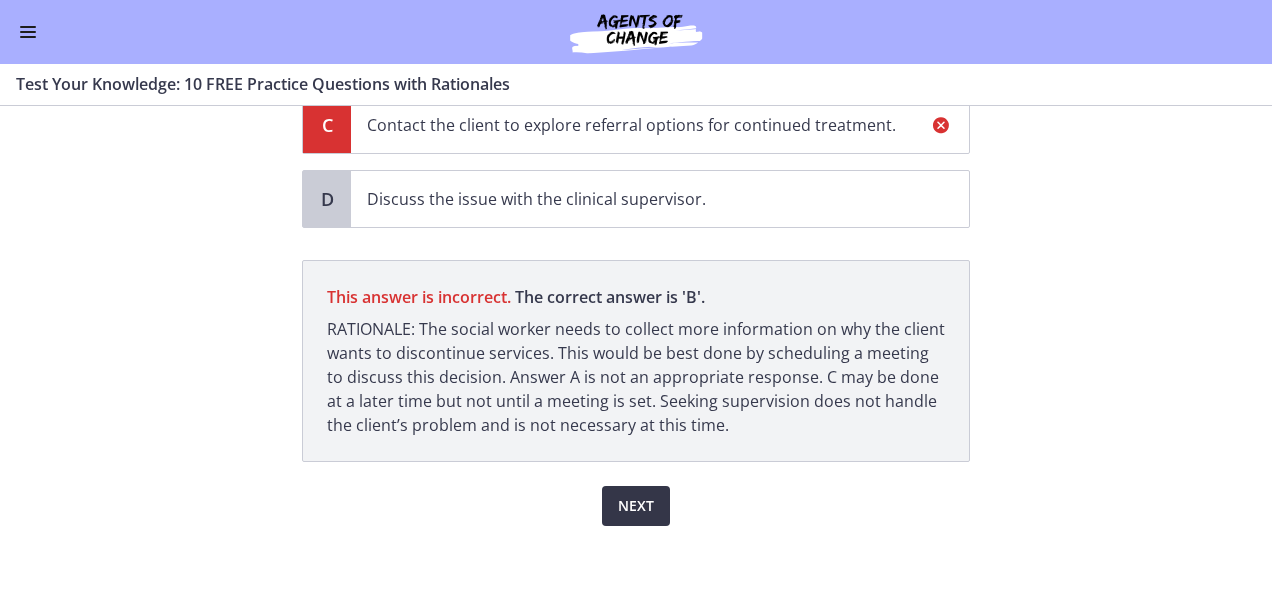 click on "Next" at bounding box center (636, 506) 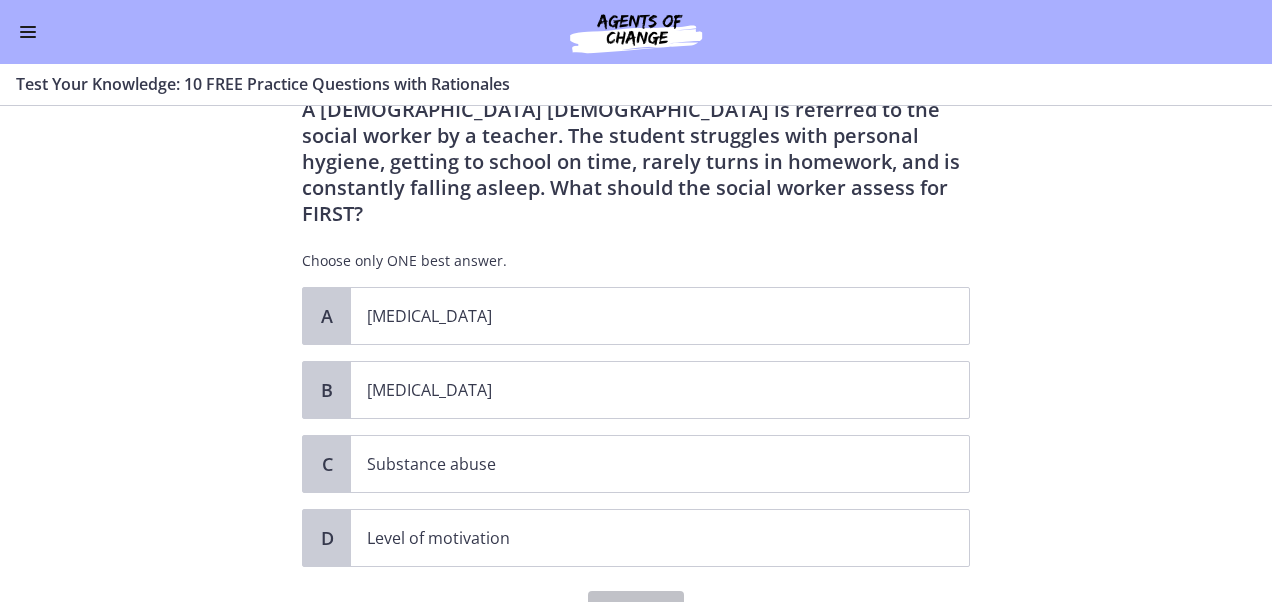 scroll, scrollTop: 70, scrollLeft: 0, axis: vertical 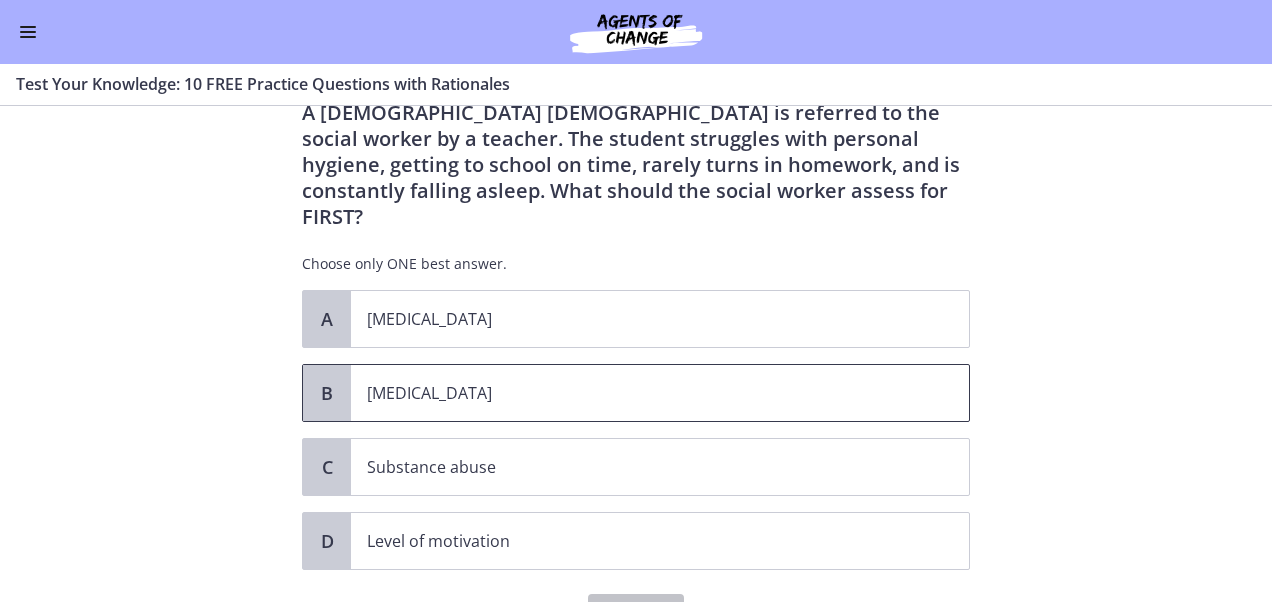click on "[MEDICAL_DATA]" at bounding box center [660, 393] 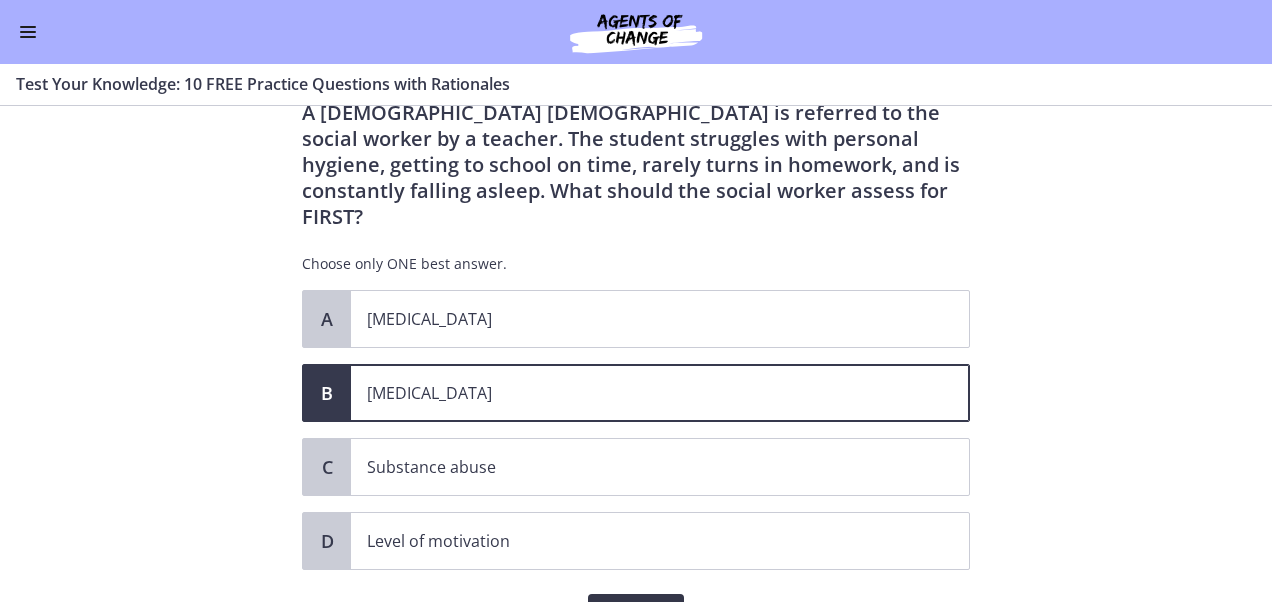 click on "Confirm" at bounding box center (636, 614) 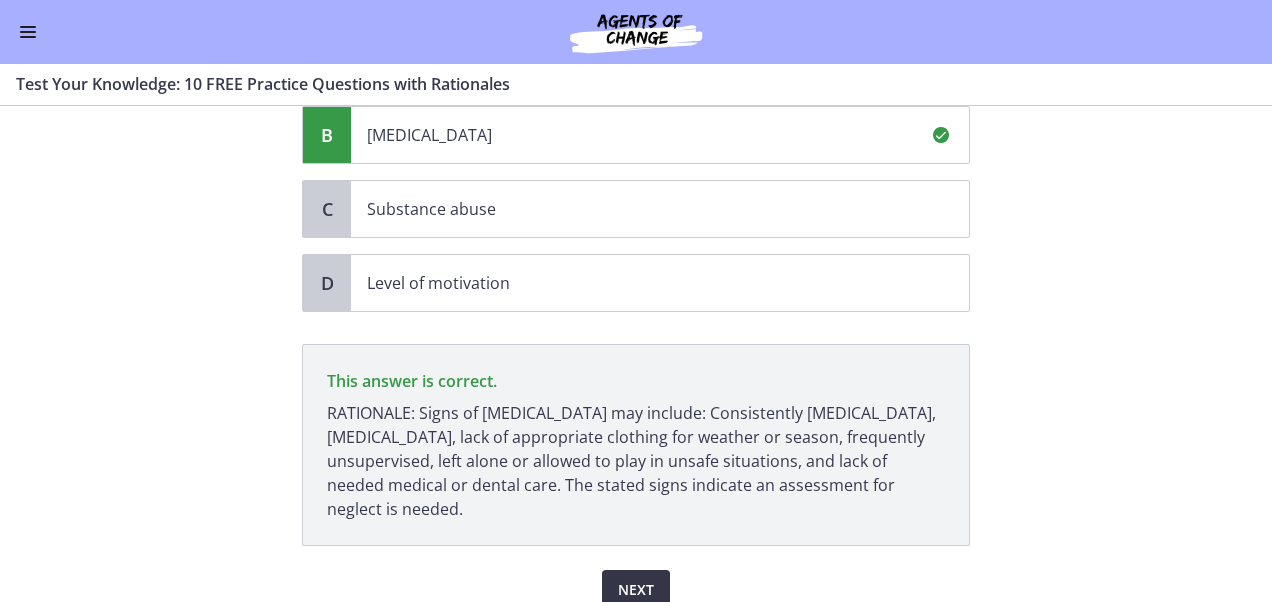scroll, scrollTop: 332, scrollLeft: 0, axis: vertical 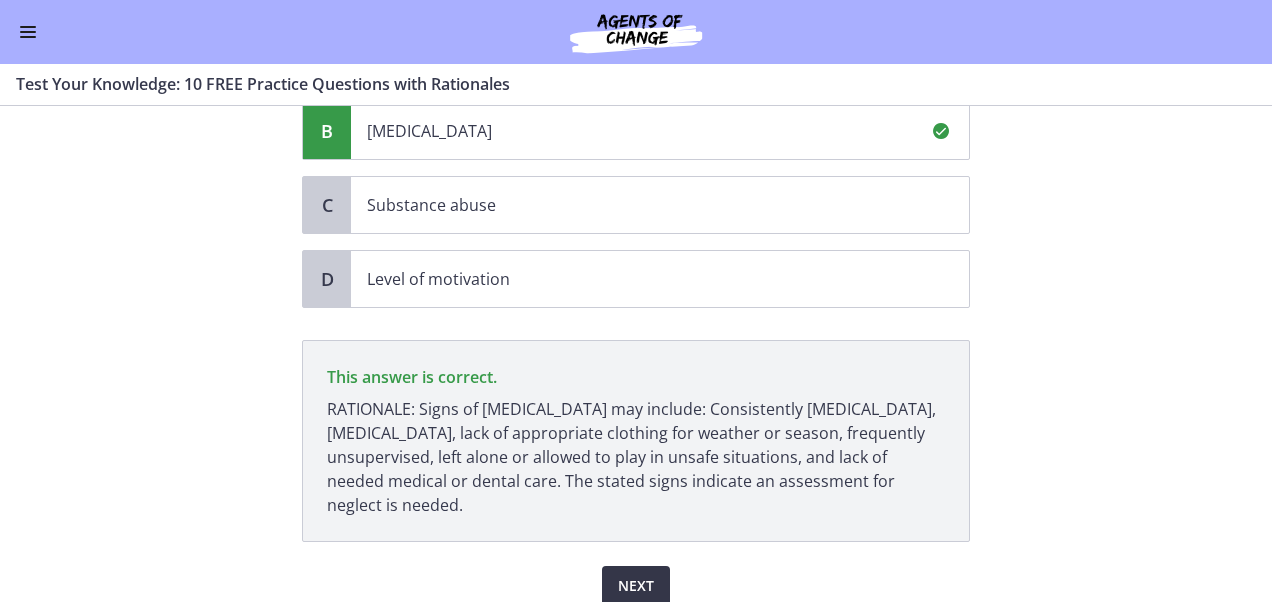 click on "Next" at bounding box center [636, 586] 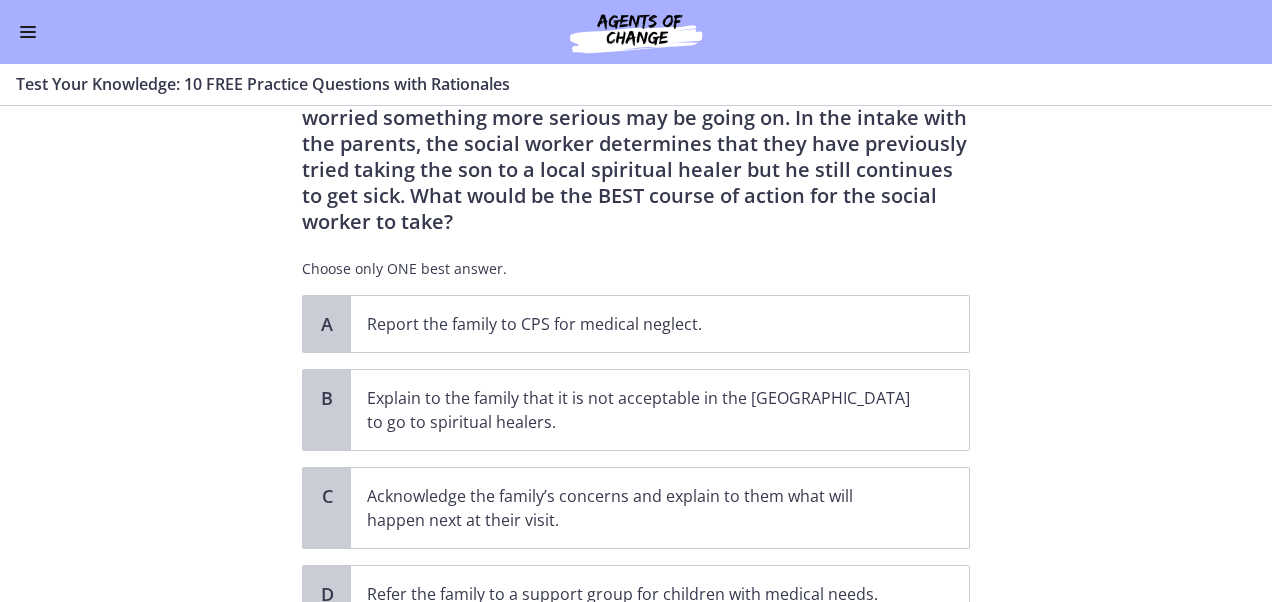 scroll, scrollTop: 128, scrollLeft: 0, axis: vertical 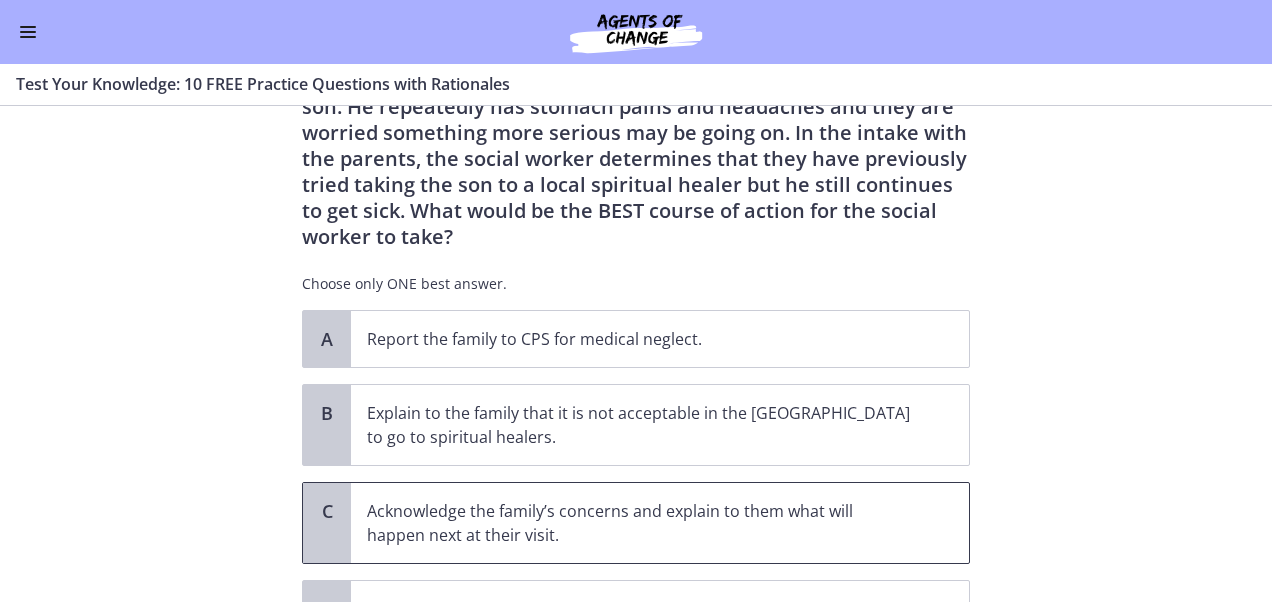 click on "Acknowledge the family’s concerns and explain to them what will happen next at their visit." at bounding box center (640, 523) 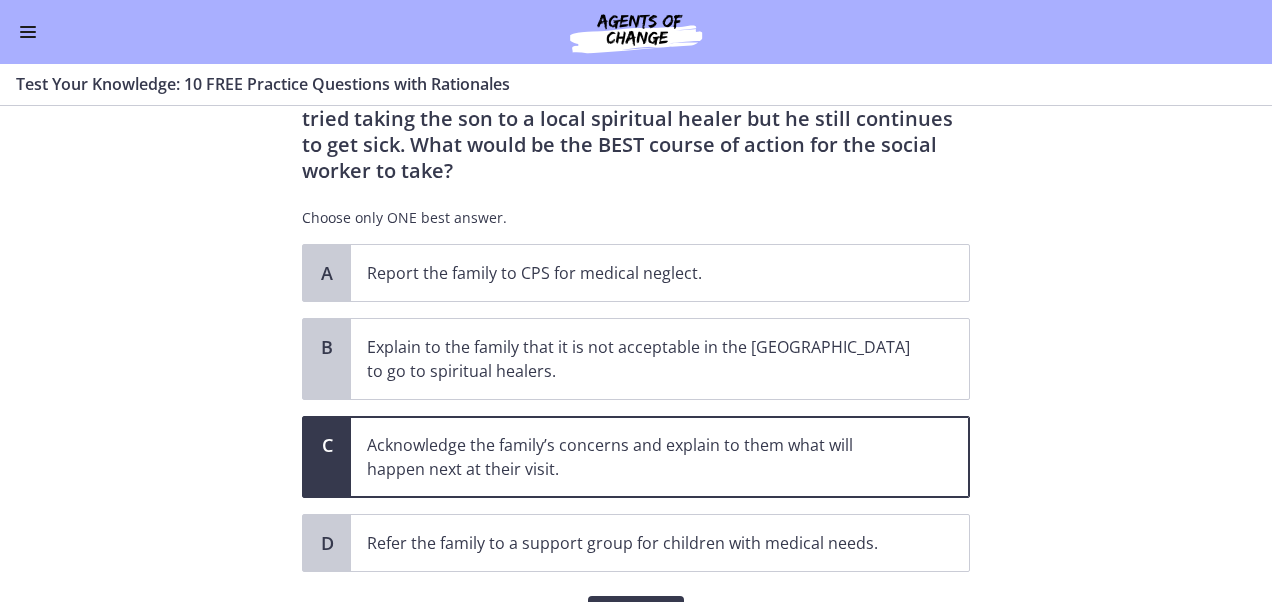 scroll, scrollTop: 279, scrollLeft: 0, axis: vertical 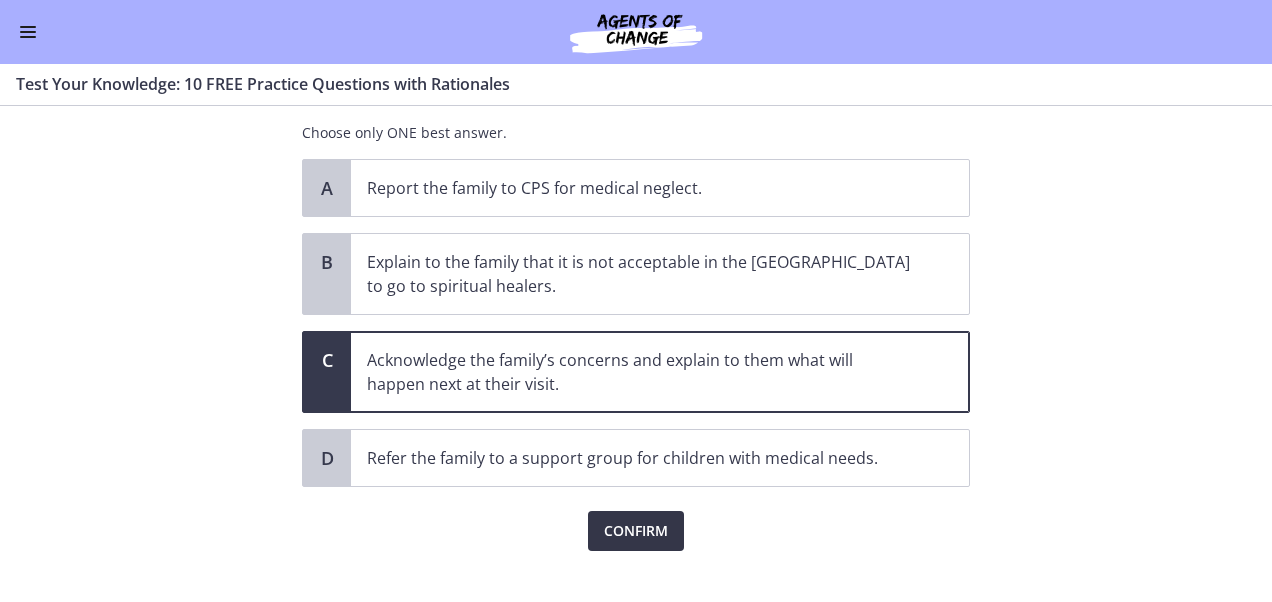 click on "Confirm" at bounding box center [636, 531] 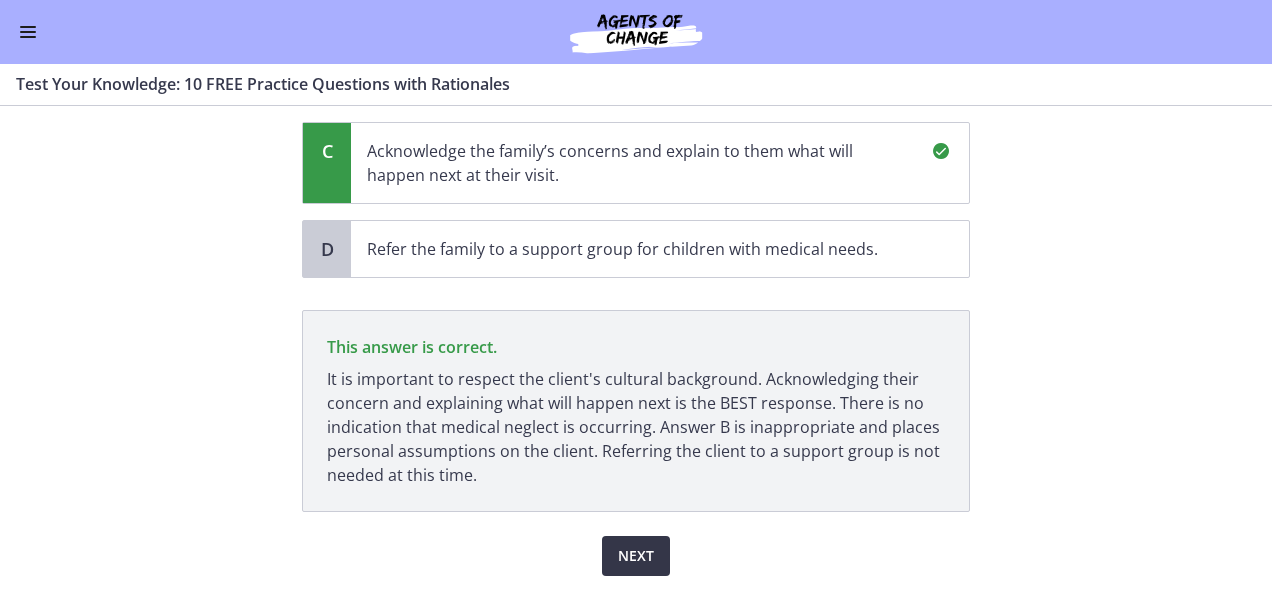 scroll, scrollTop: 489, scrollLeft: 0, axis: vertical 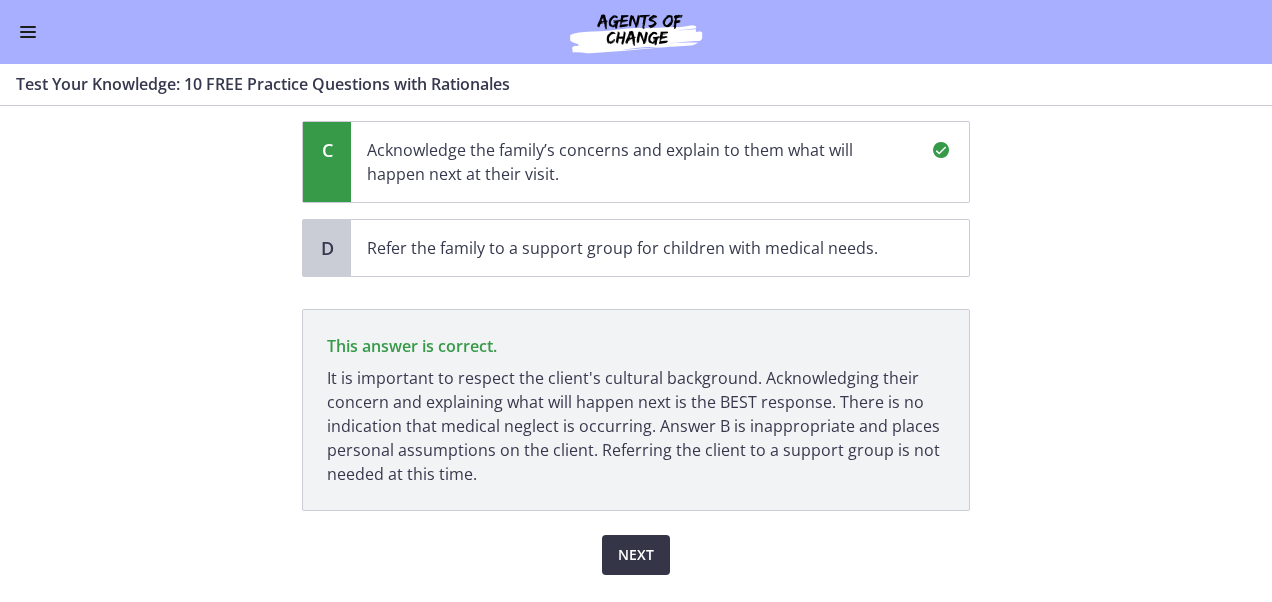 click on "Next" at bounding box center [636, 555] 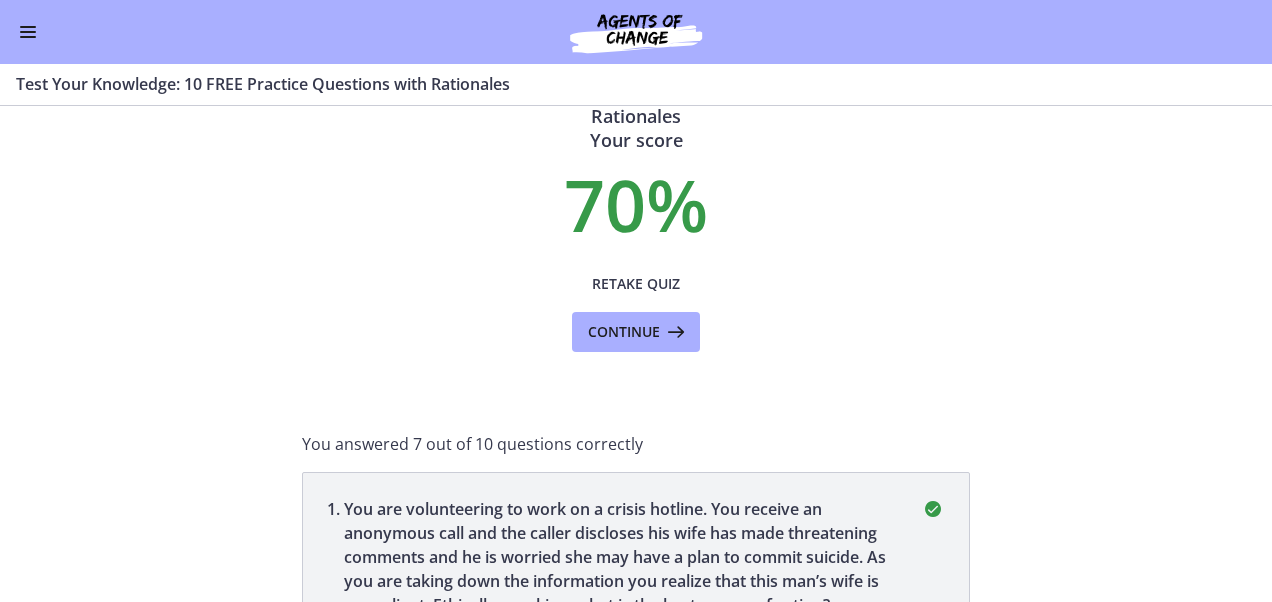 scroll, scrollTop: 0, scrollLeft: 0, axis: both 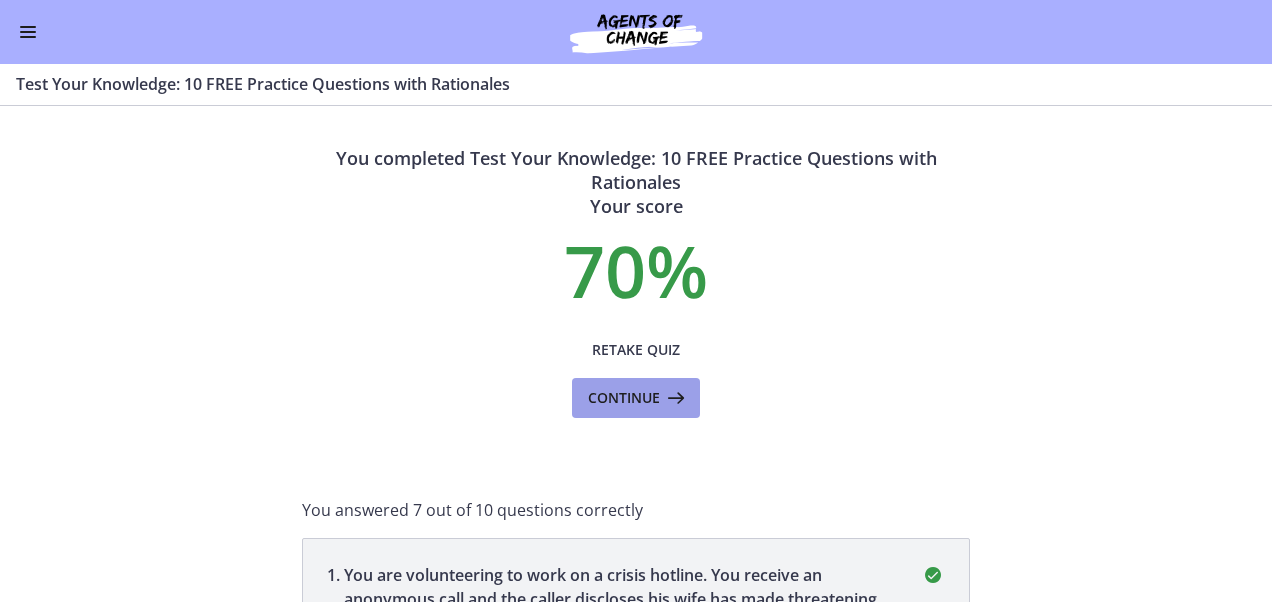 click at bounding box center (674, 398) 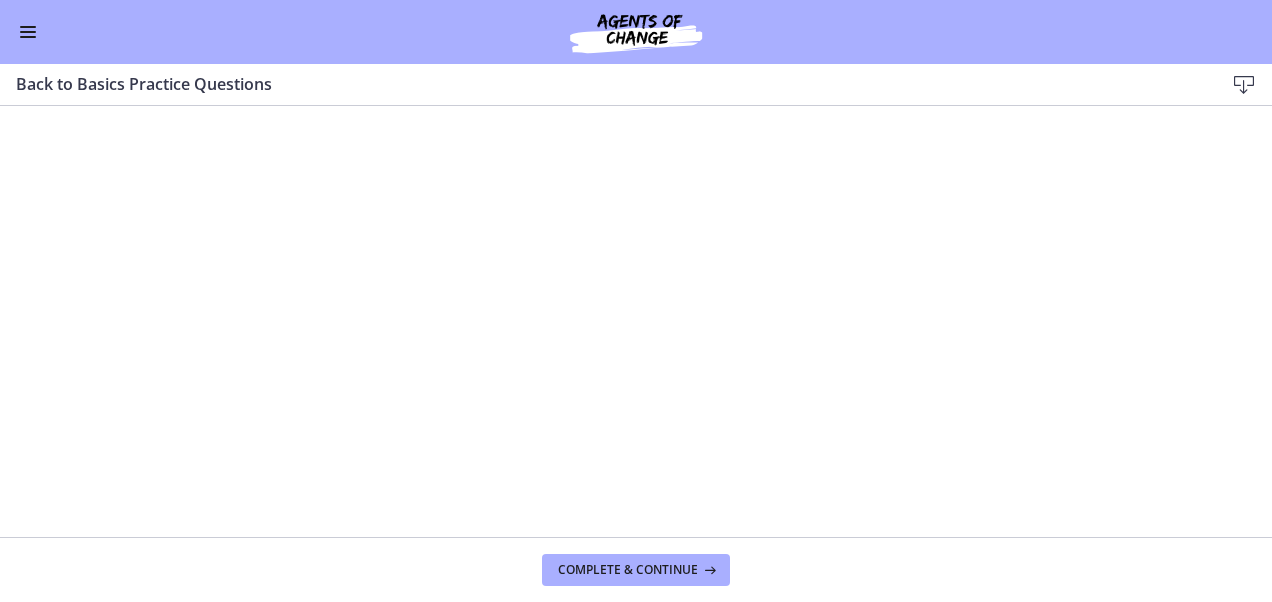 click at bounding box center (28, 37) 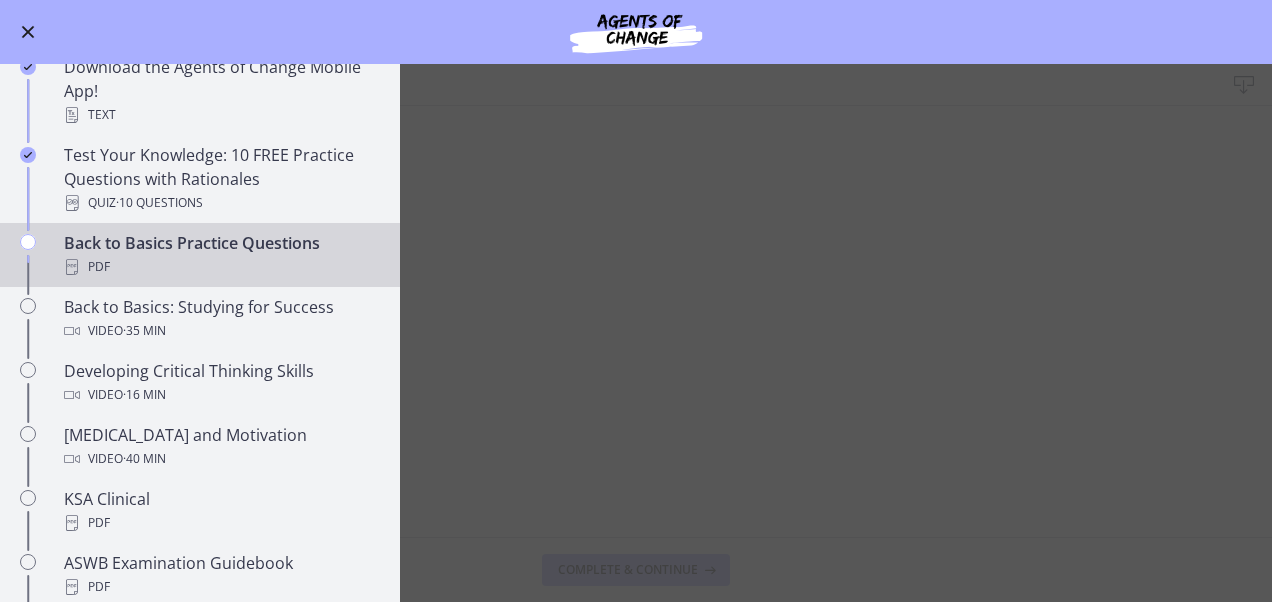scroll, scrollTop: 395, scrollLeft: 0, axis: vertical 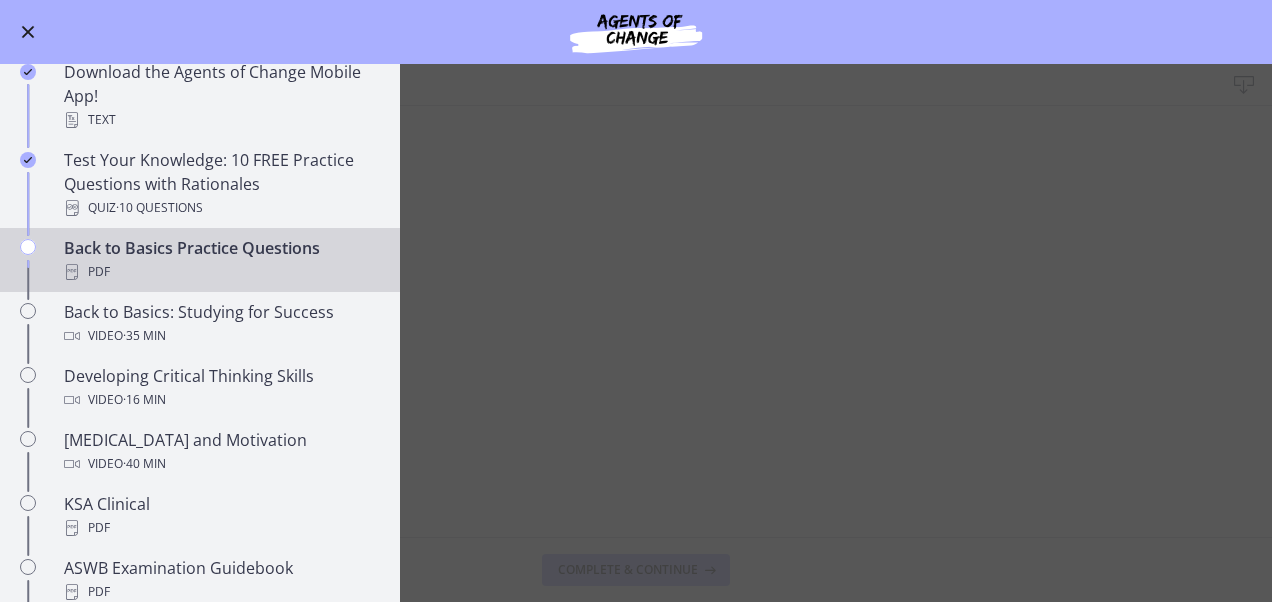 click at bounding box center (28, 32) 